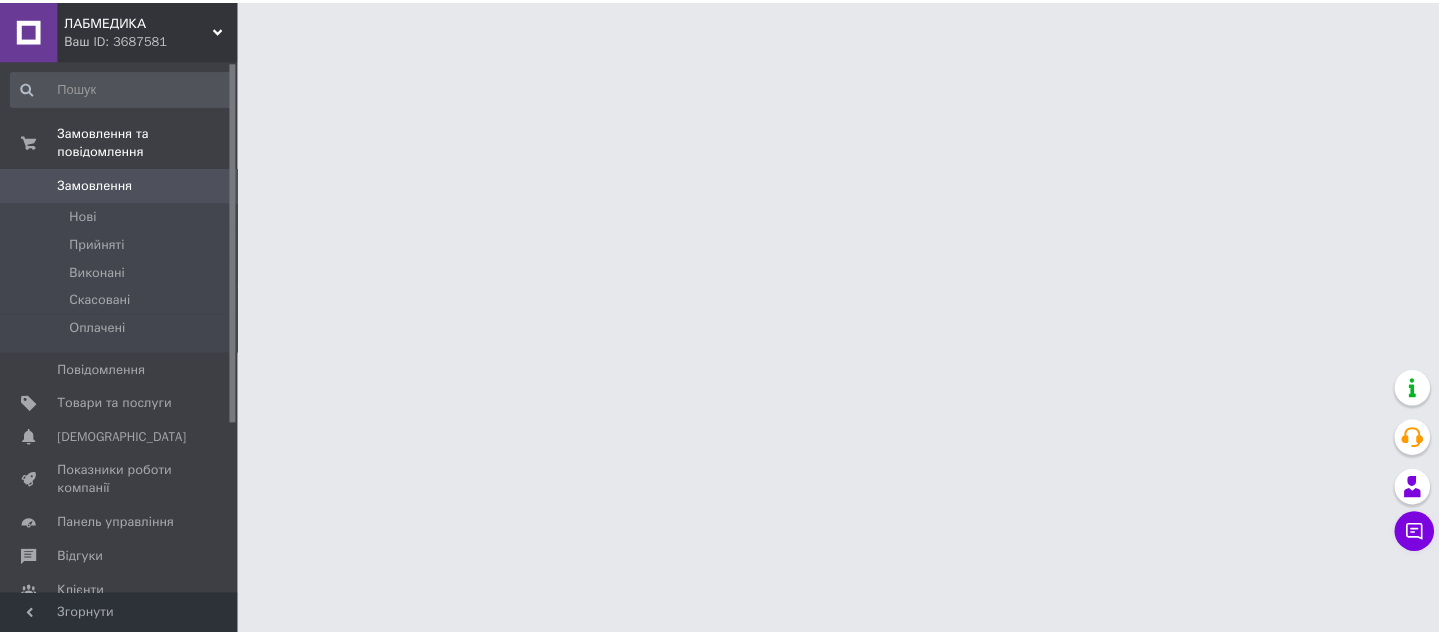 scroll, scrollTop: 0, scrollLeft: 0, axis: both 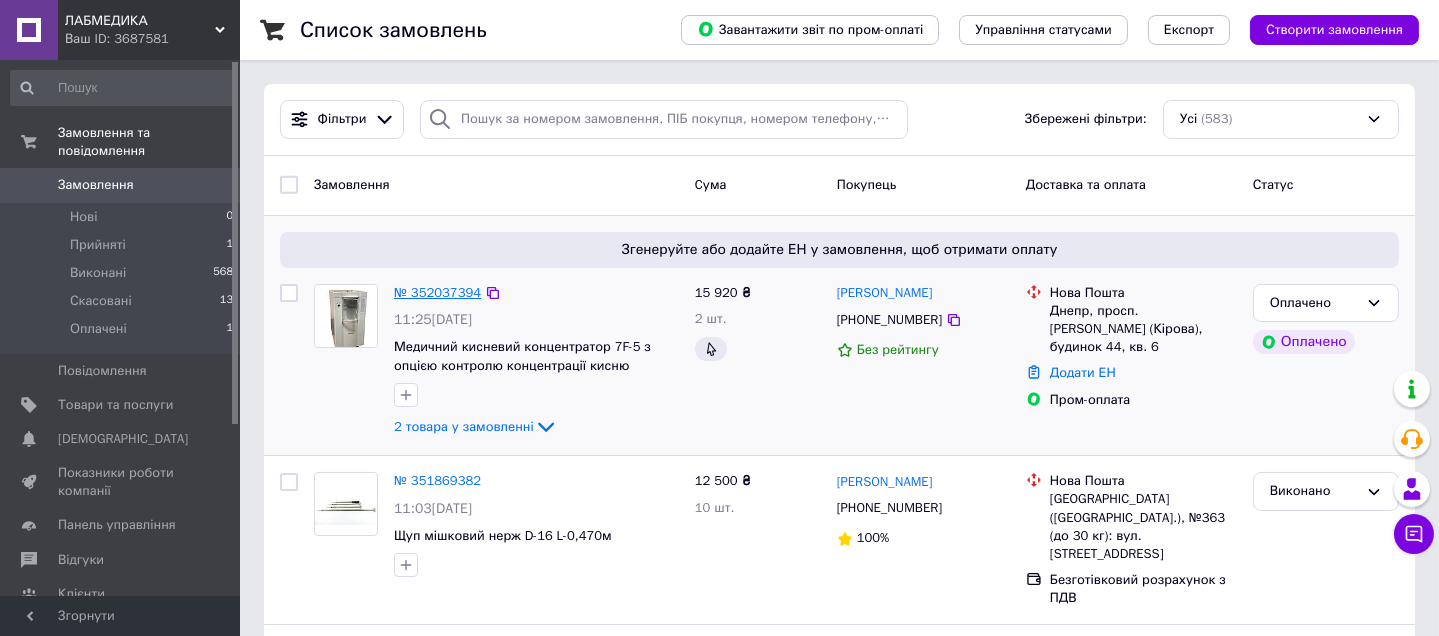 click on "№ 352037394" at bounding box center [437, 292] 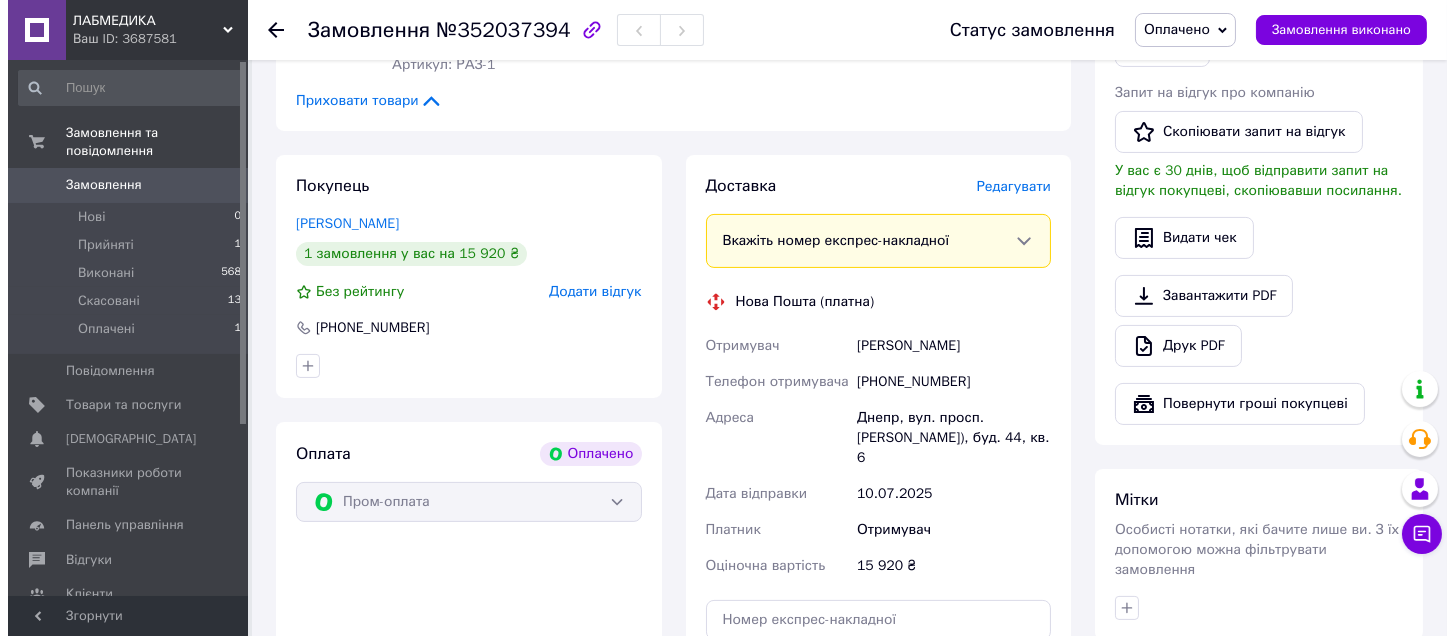 scroll, scrollTop: 1054, scrollLeft: 0, axis: vertical 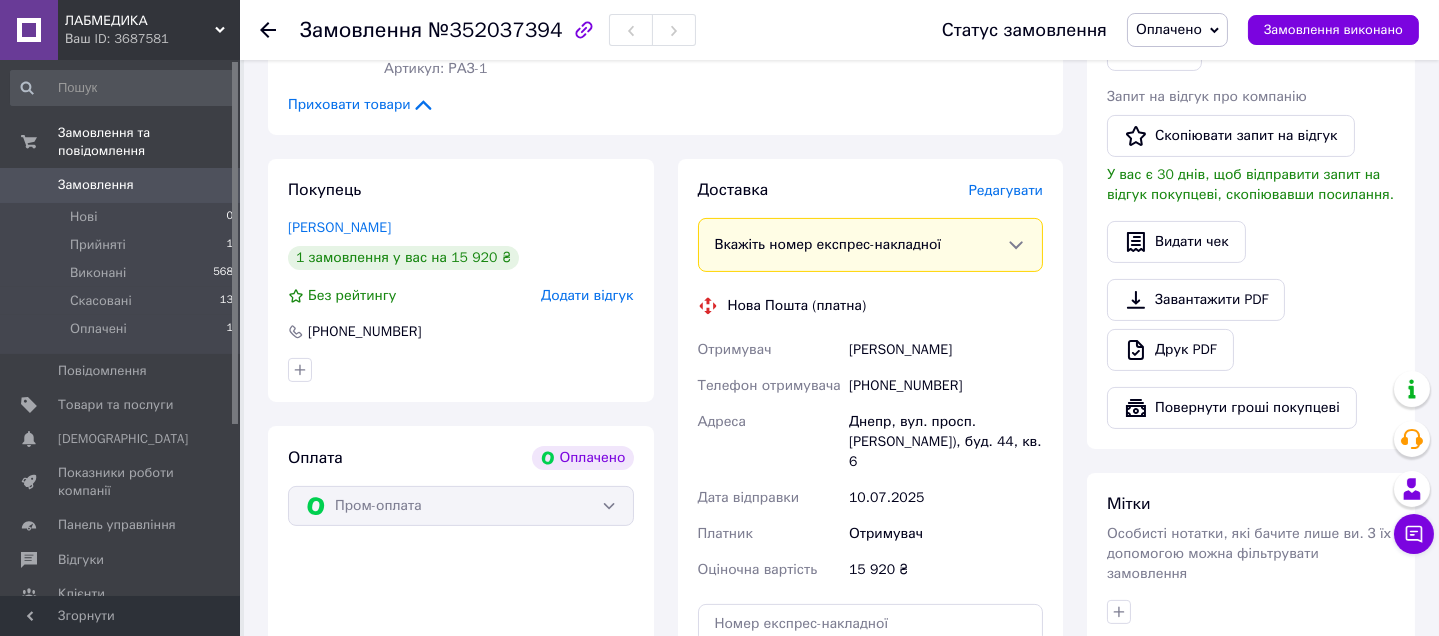 click on "Редагувати" at bounding box center [1006, 190] 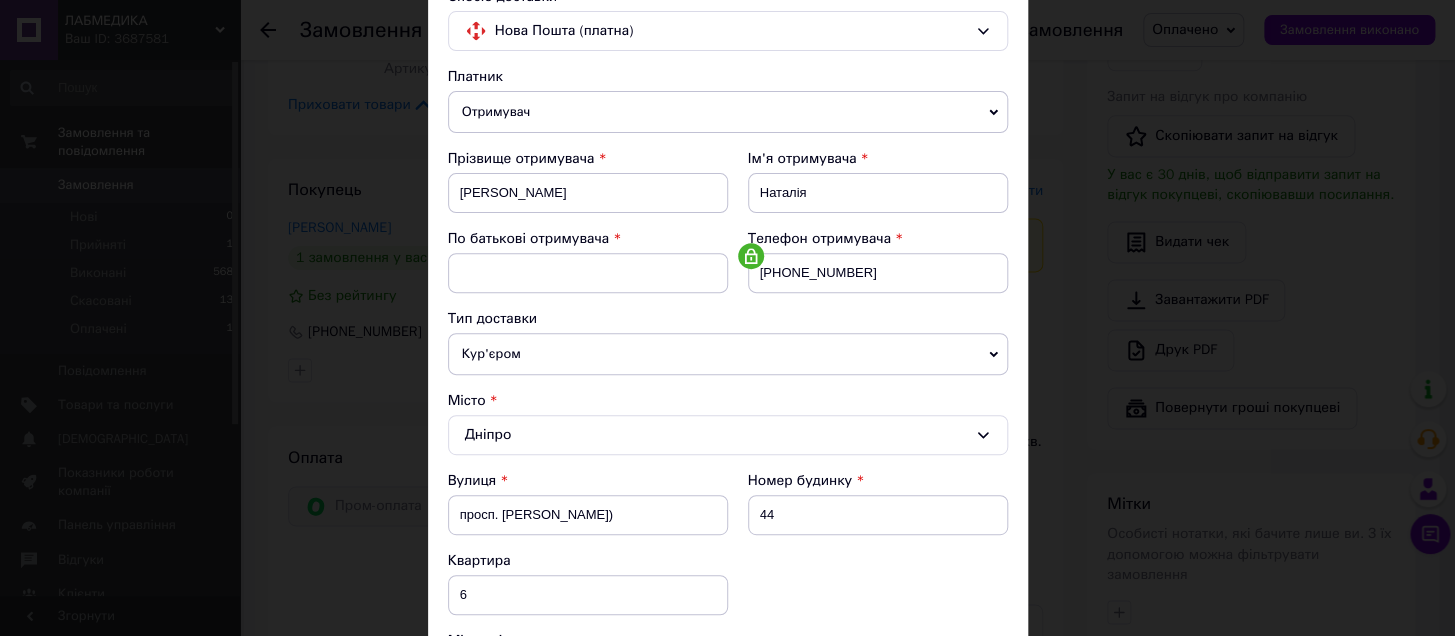 scroll, scrollTop: 168, scrollLeft: 0, axis: vertical 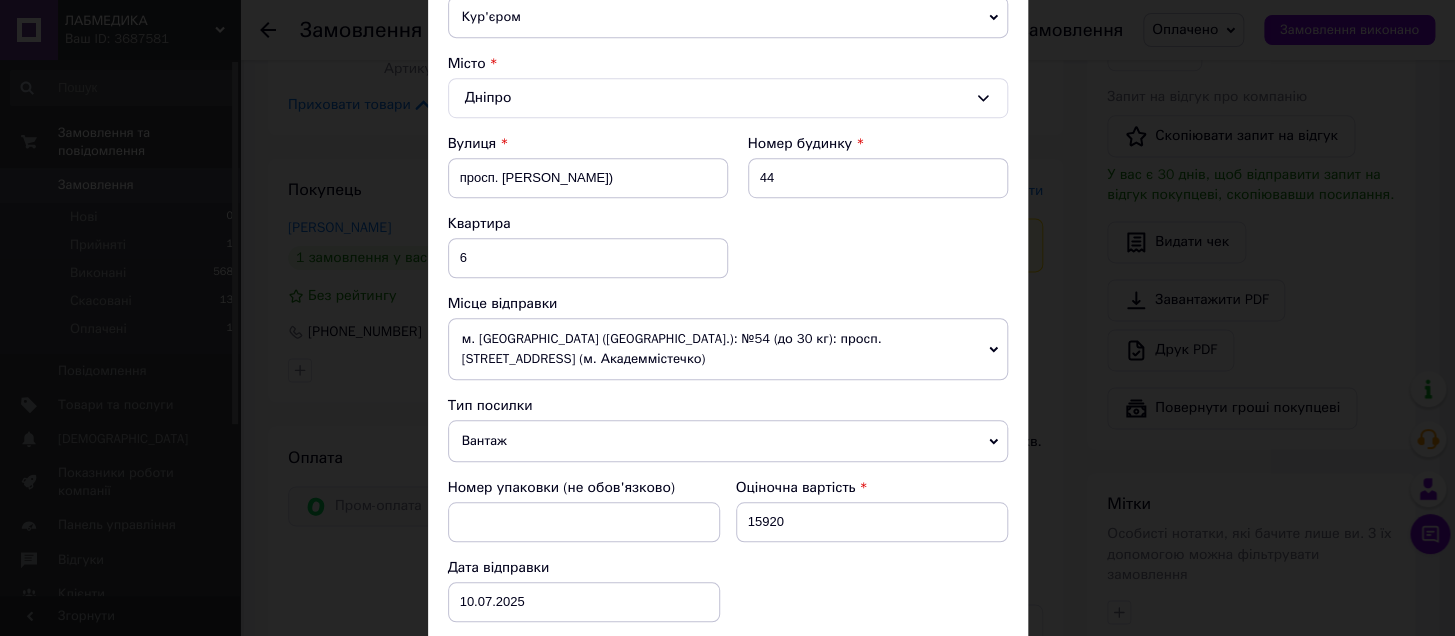 click on "м. [GEOGRAPHIC_DATA] ([GEOGRAPHIC_DATA].): №54 (до 30 кг): просп. [STREET_ADDRESS] (м. Академмістечко)" at bounding box center (728, 349) 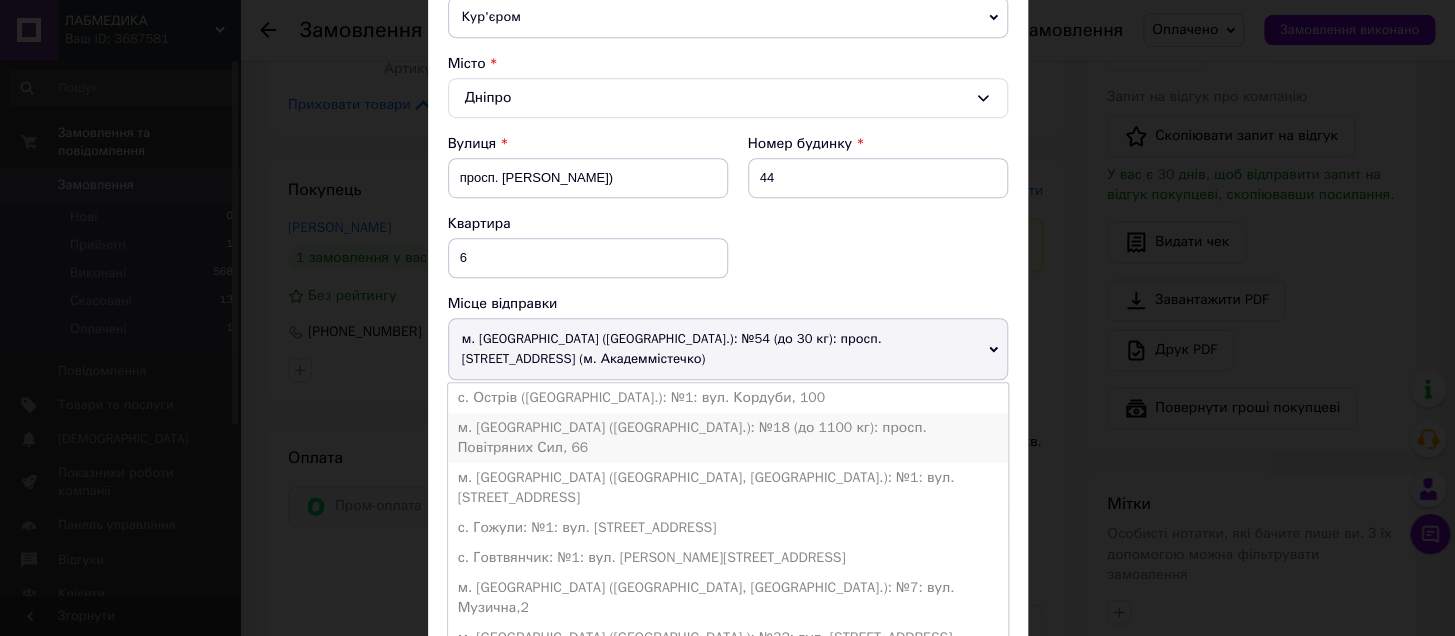 click on "м. [GEOGRAPHIC_DATA] ([GEOGRAPHIC_DATA].): №18 (до 1100 кг): просп. Повітряних Сил, 66" at bounding box center [728, 438] 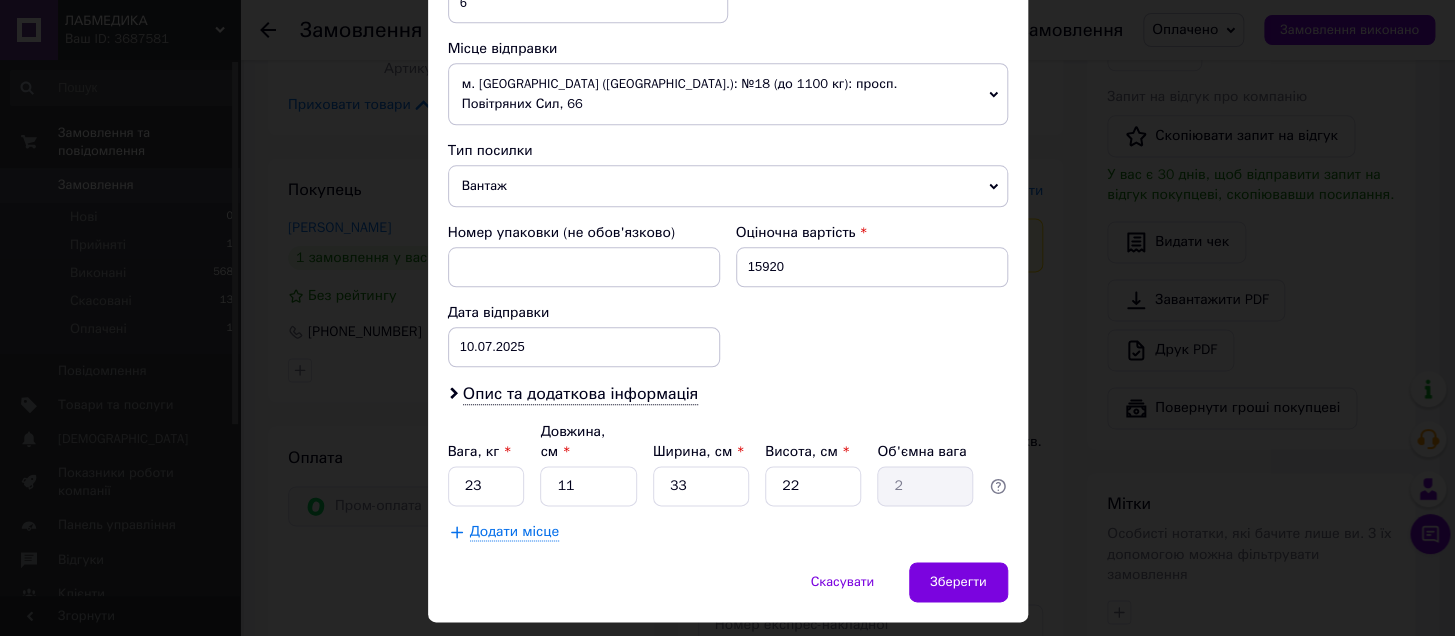 scroll, scrollTop: 767, scrollLeft: 0, axis: vertical 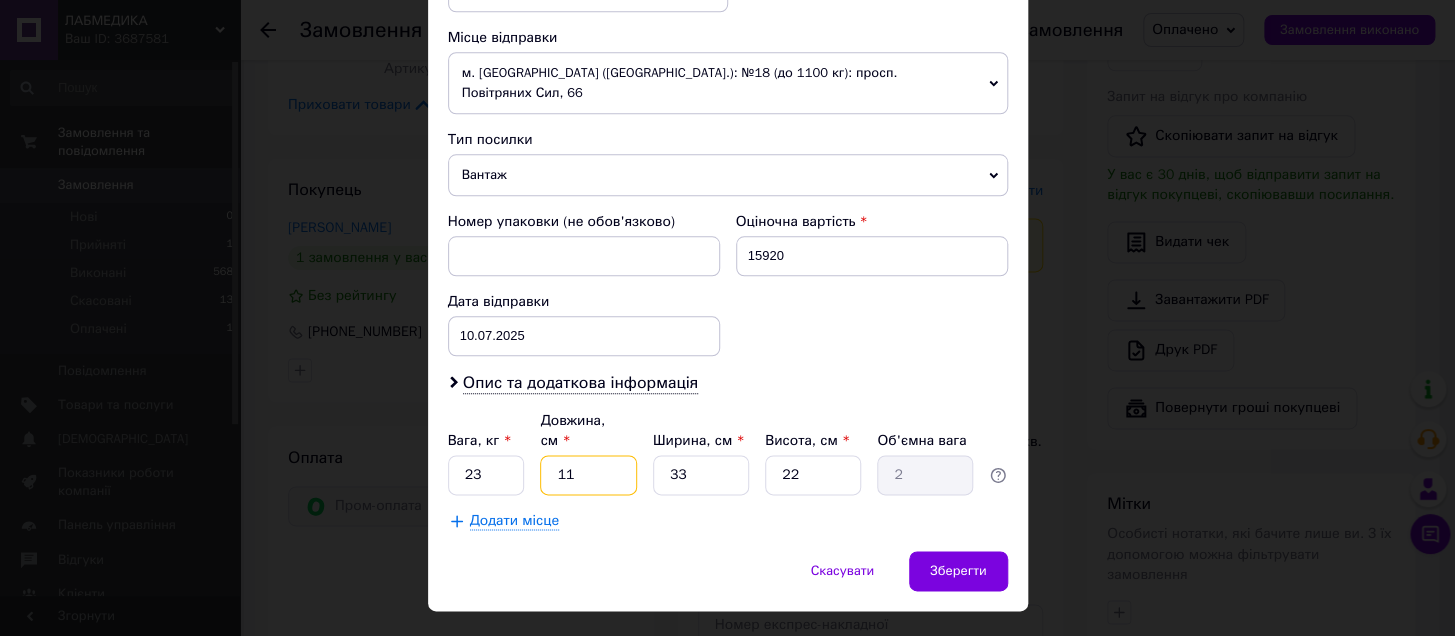 click on "11" at bounding box center (588, 475) 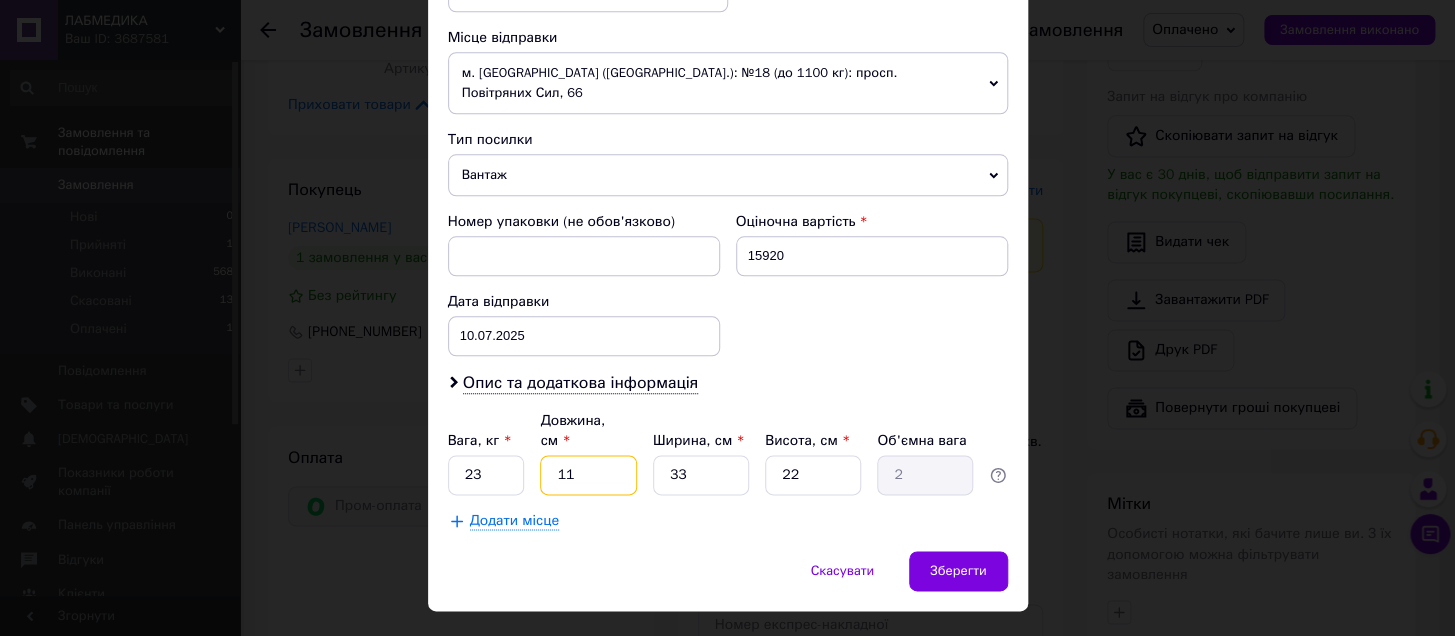 type on "1" 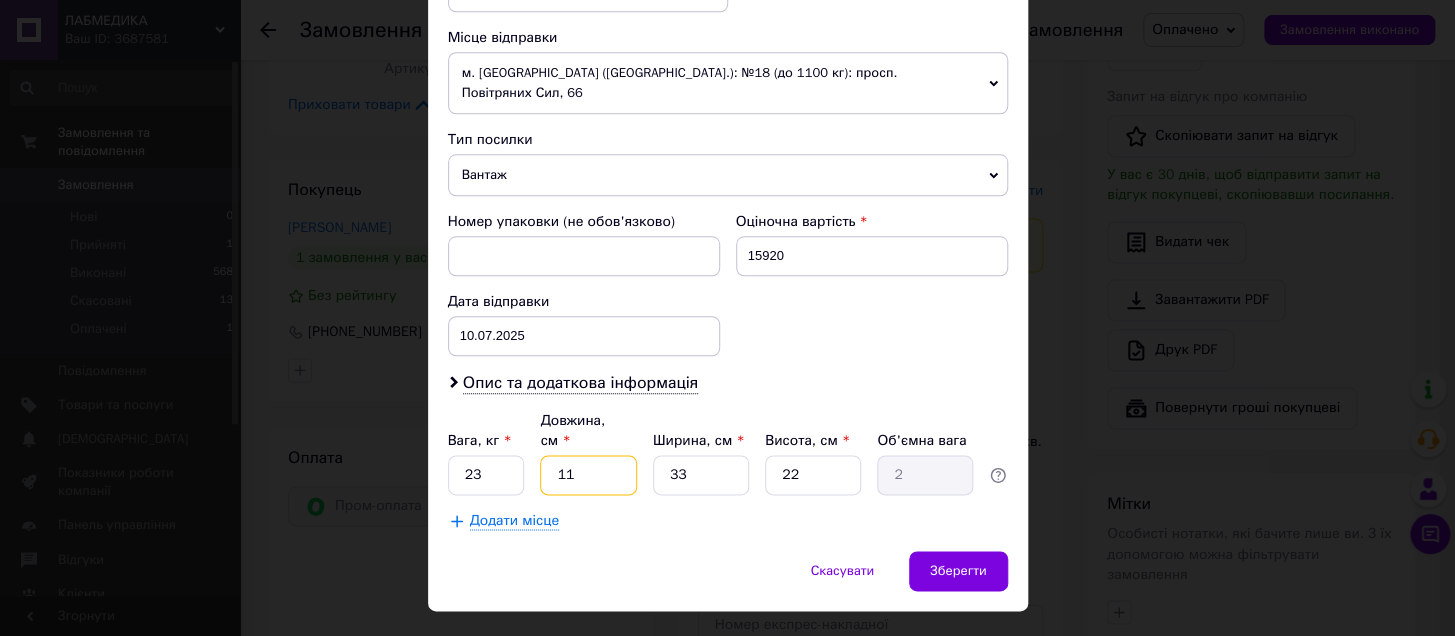 type on "0.18" 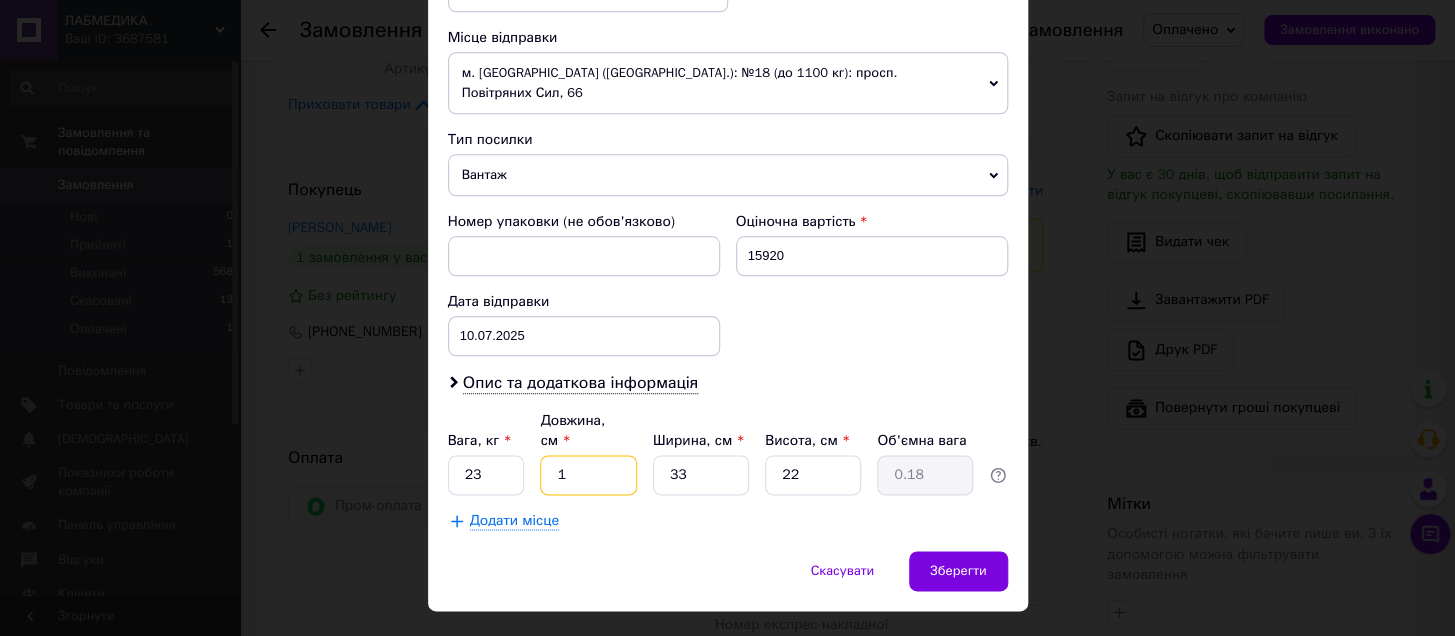 type 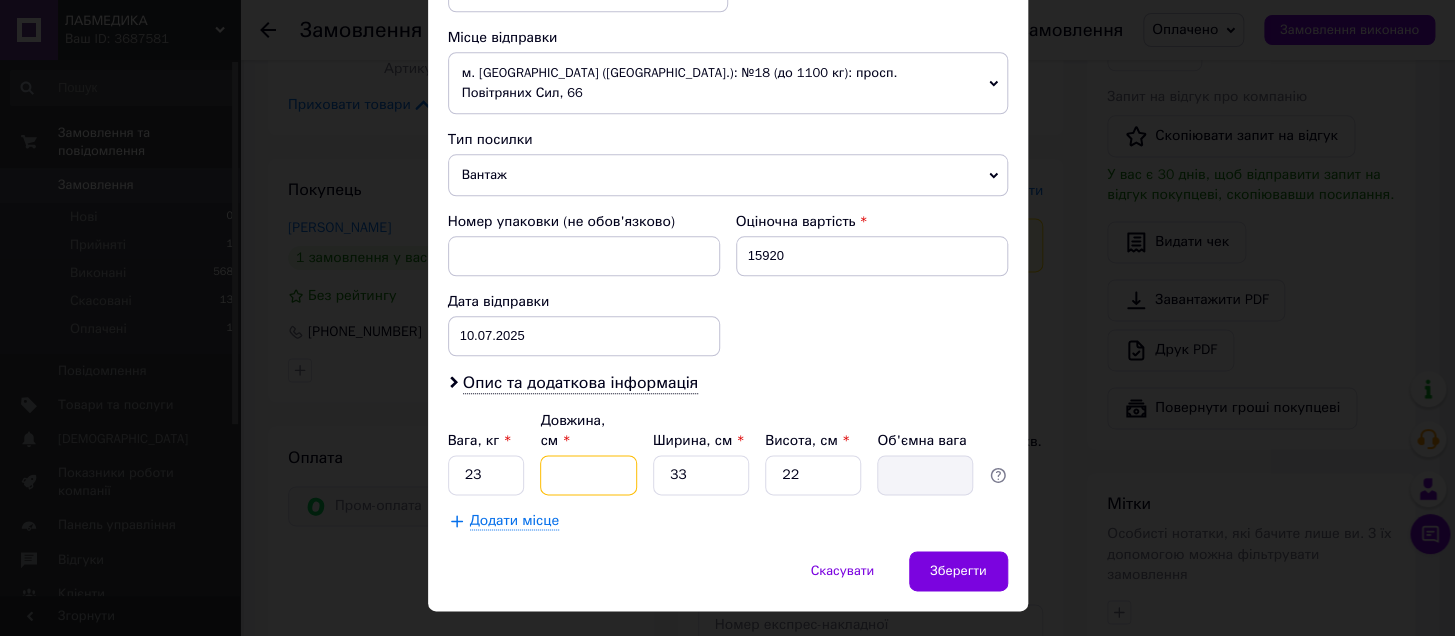 type on "3" 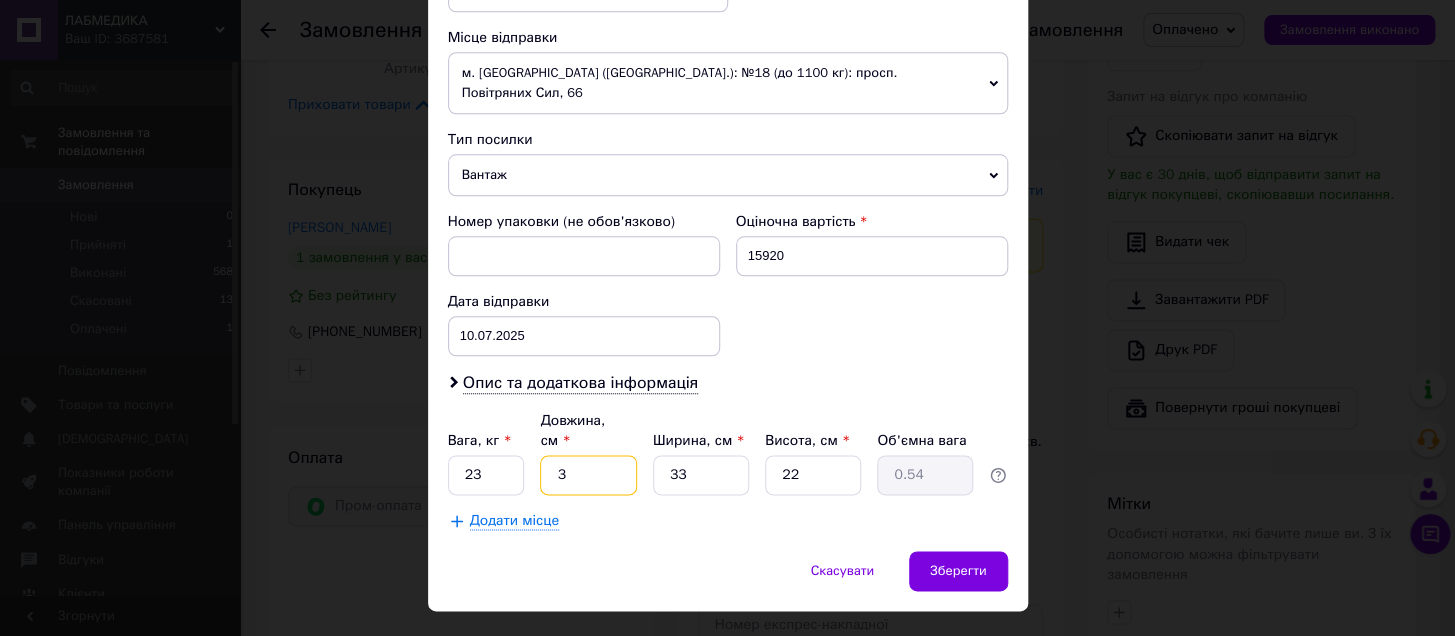 type on "30" 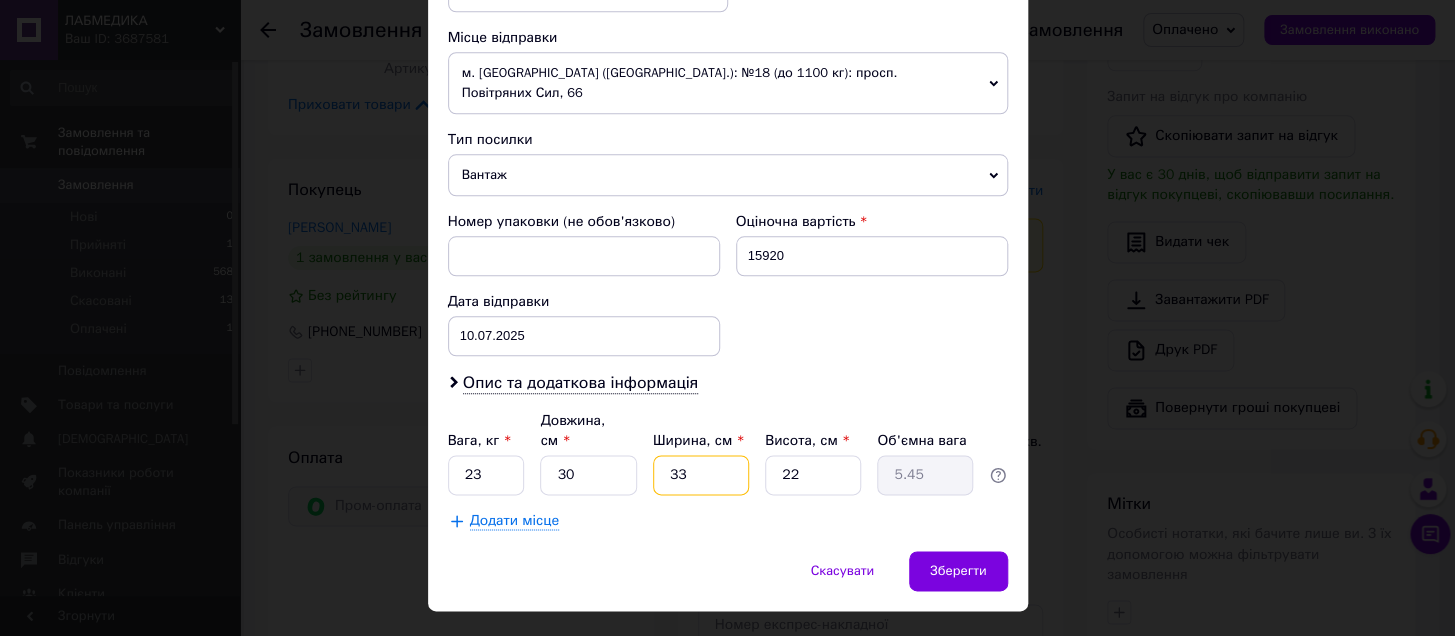click on "33" at bounding box center [701, 475] 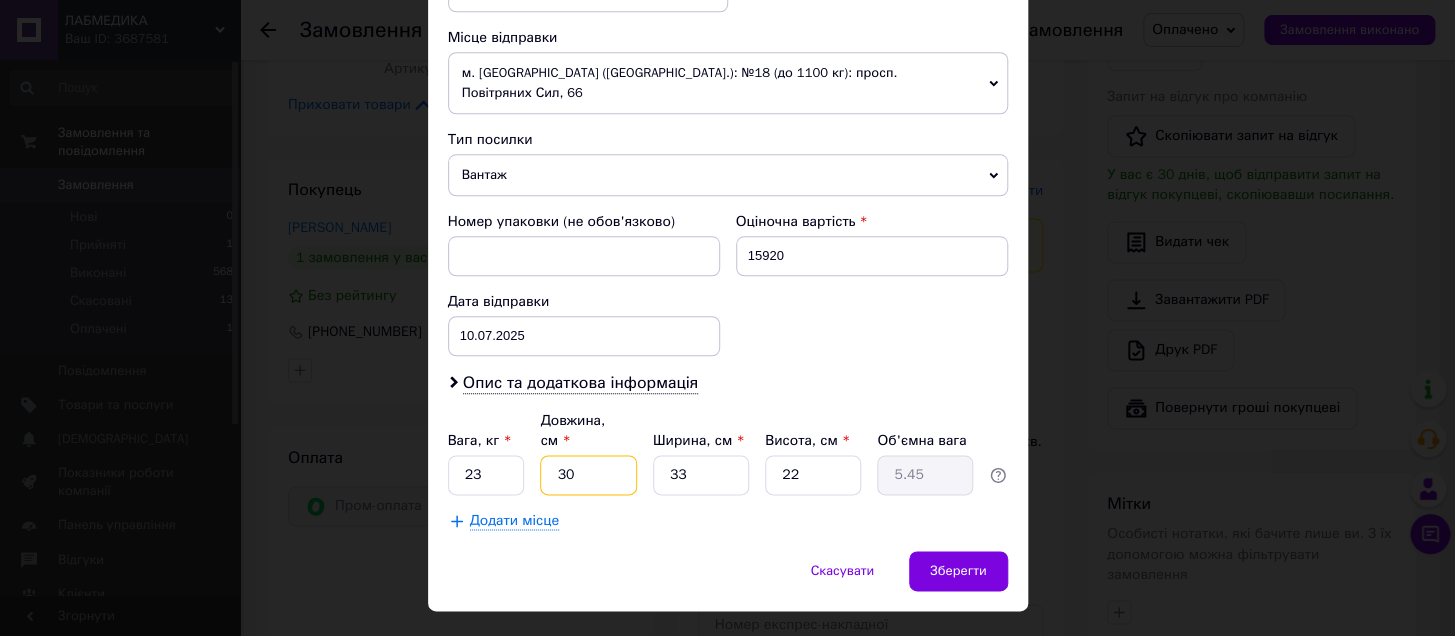 click on "30" at bounding box center (588, 475) 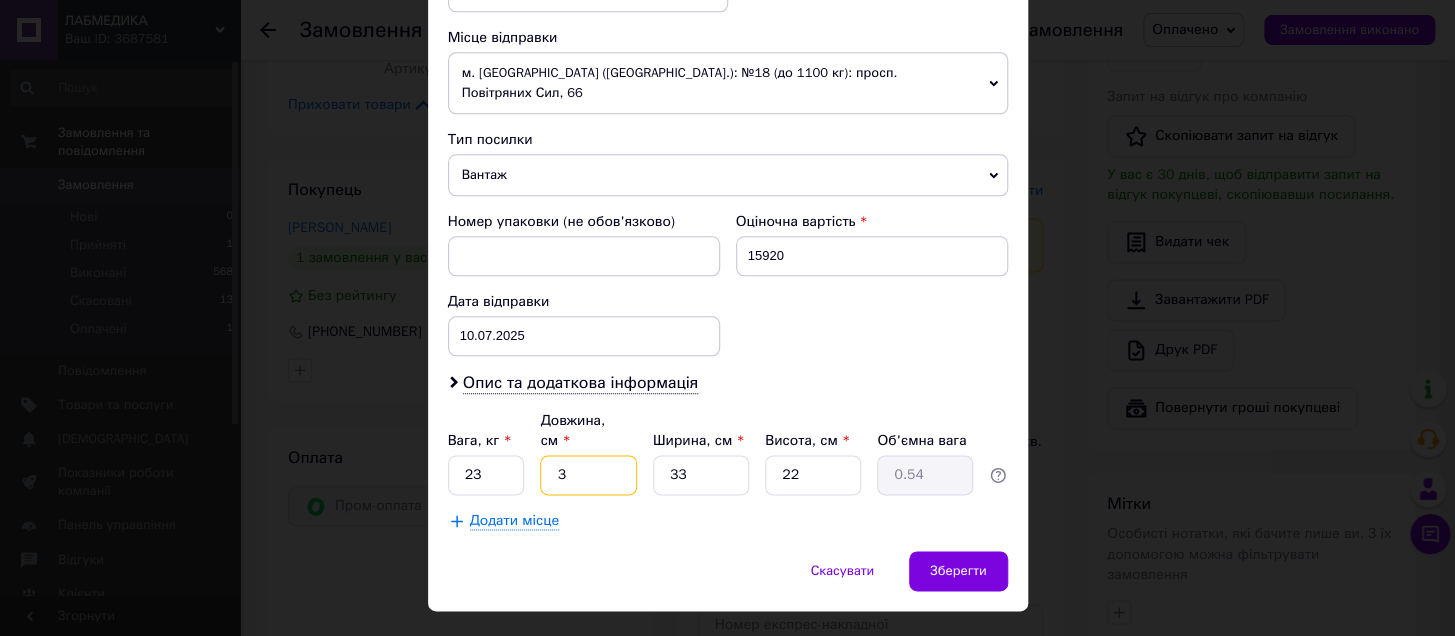 type 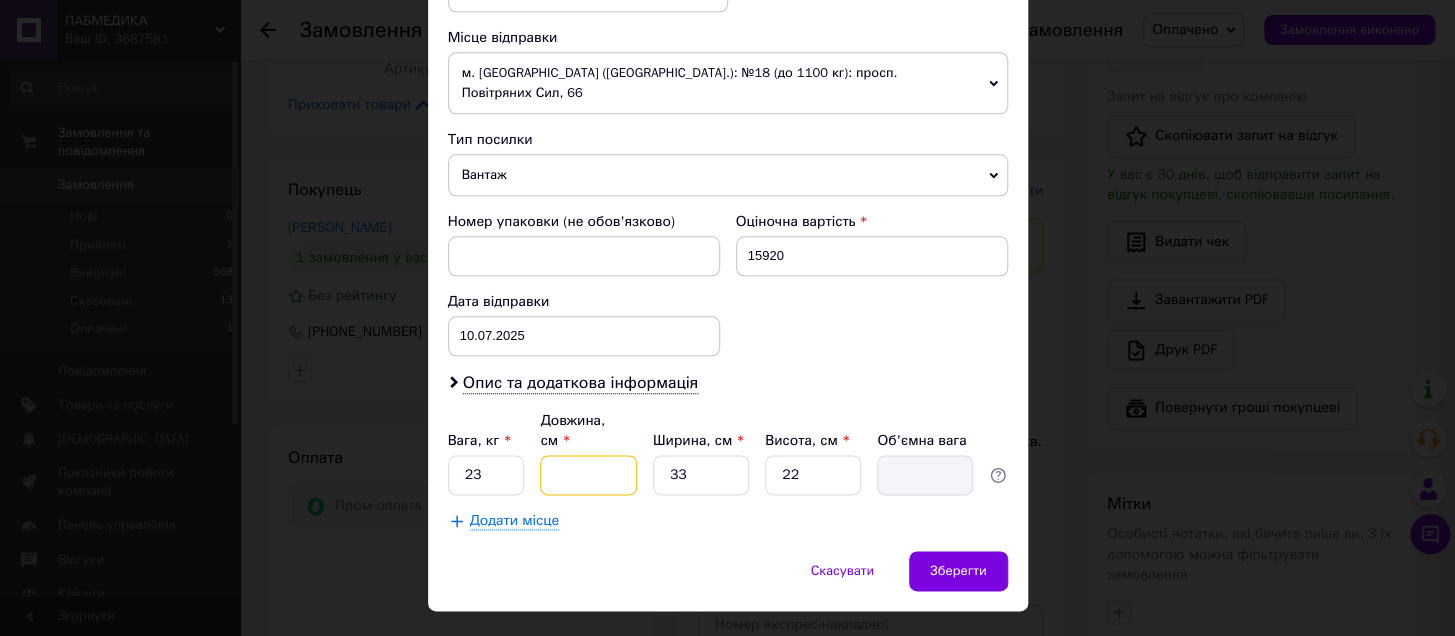 type on "5" 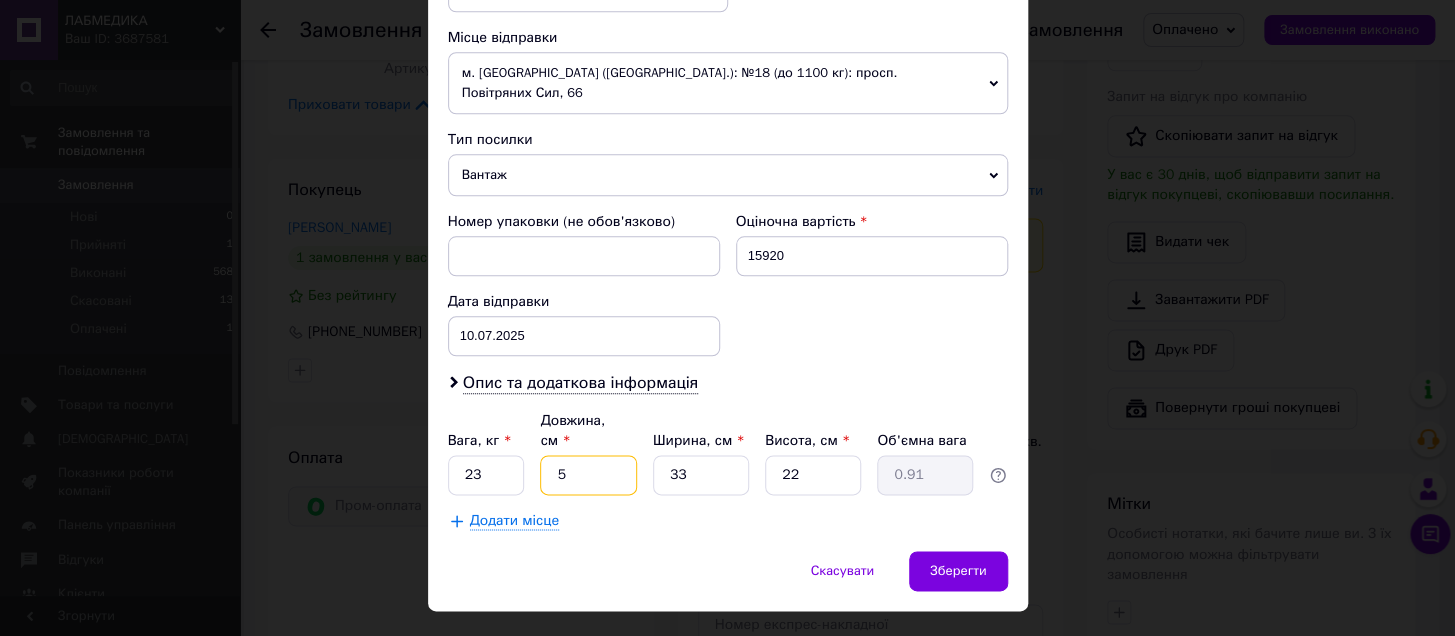 type on "50" 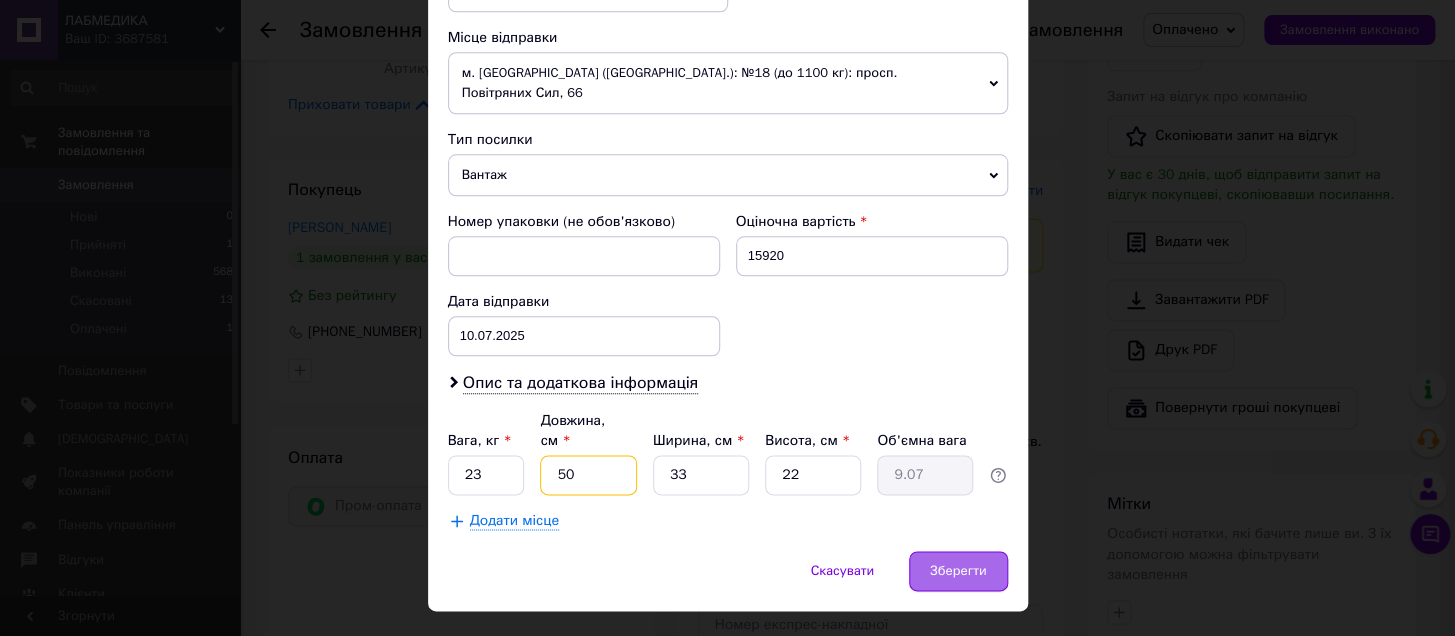 type on "50" 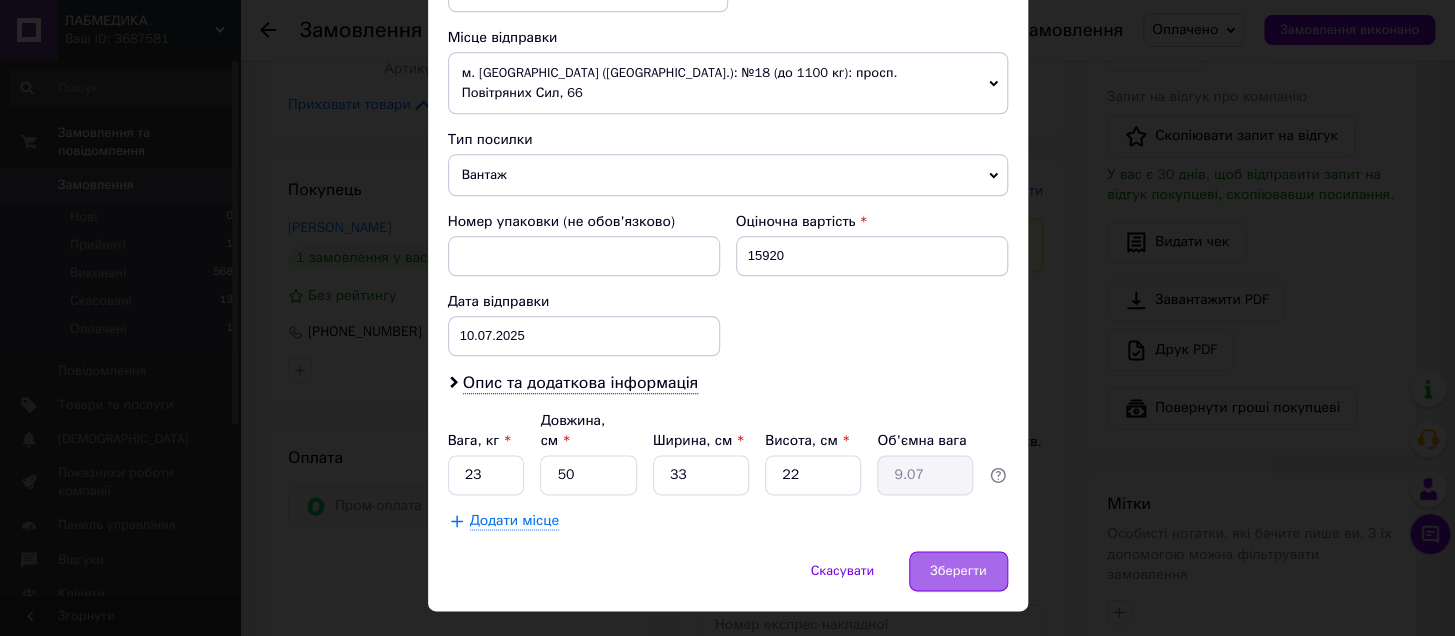 click on "Зберегти" at bounding box center [958, 571] 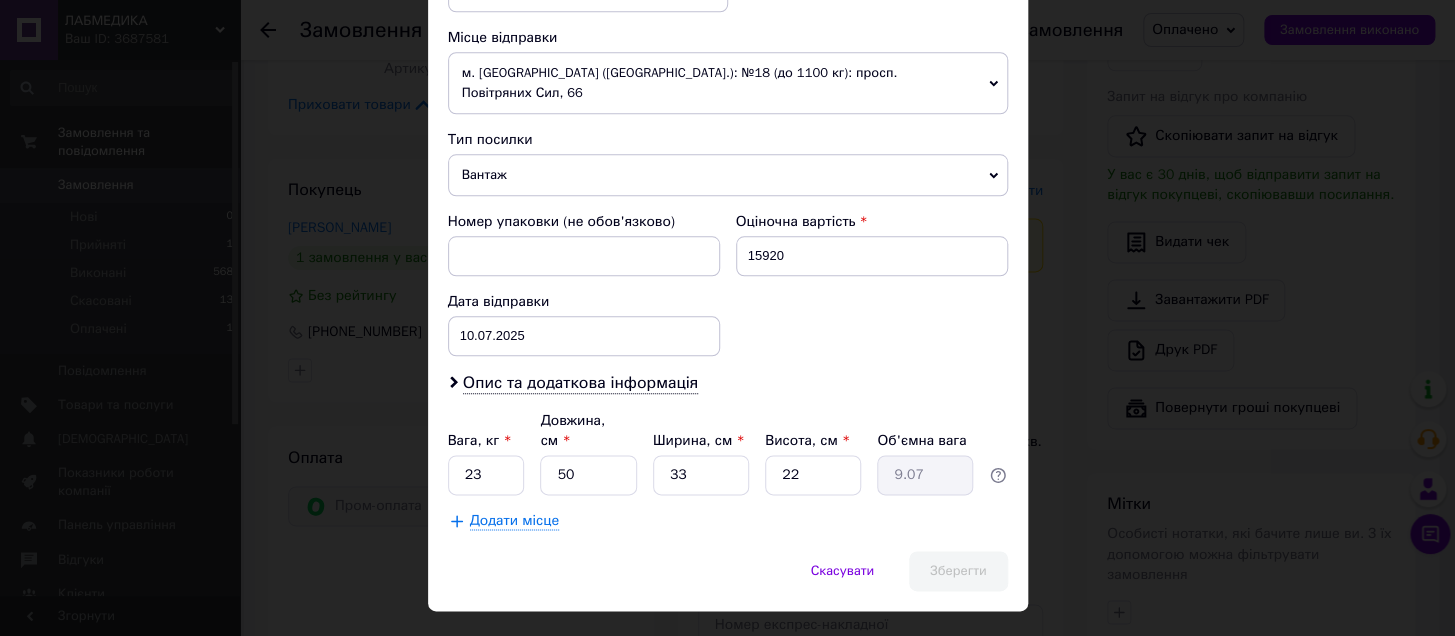 scroll, scrollTop: 117, scrollLeft: 0, axis: vertical 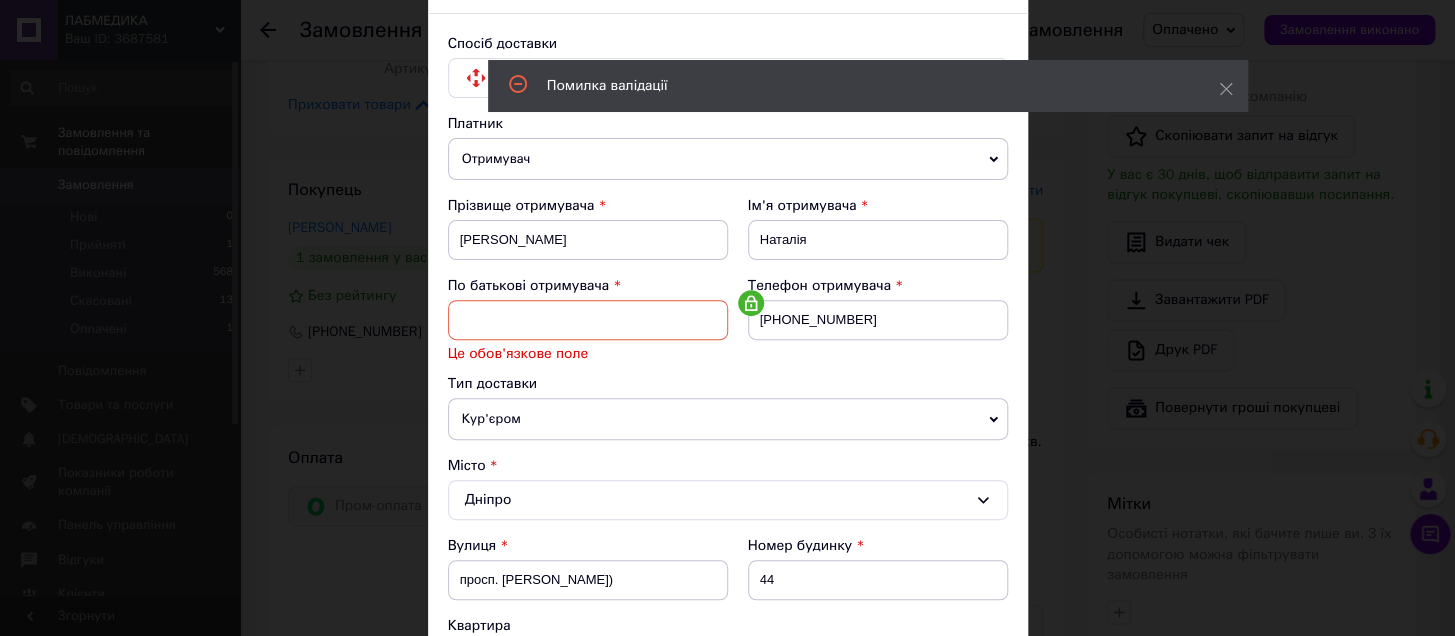 click at bounding box center [588, 320] 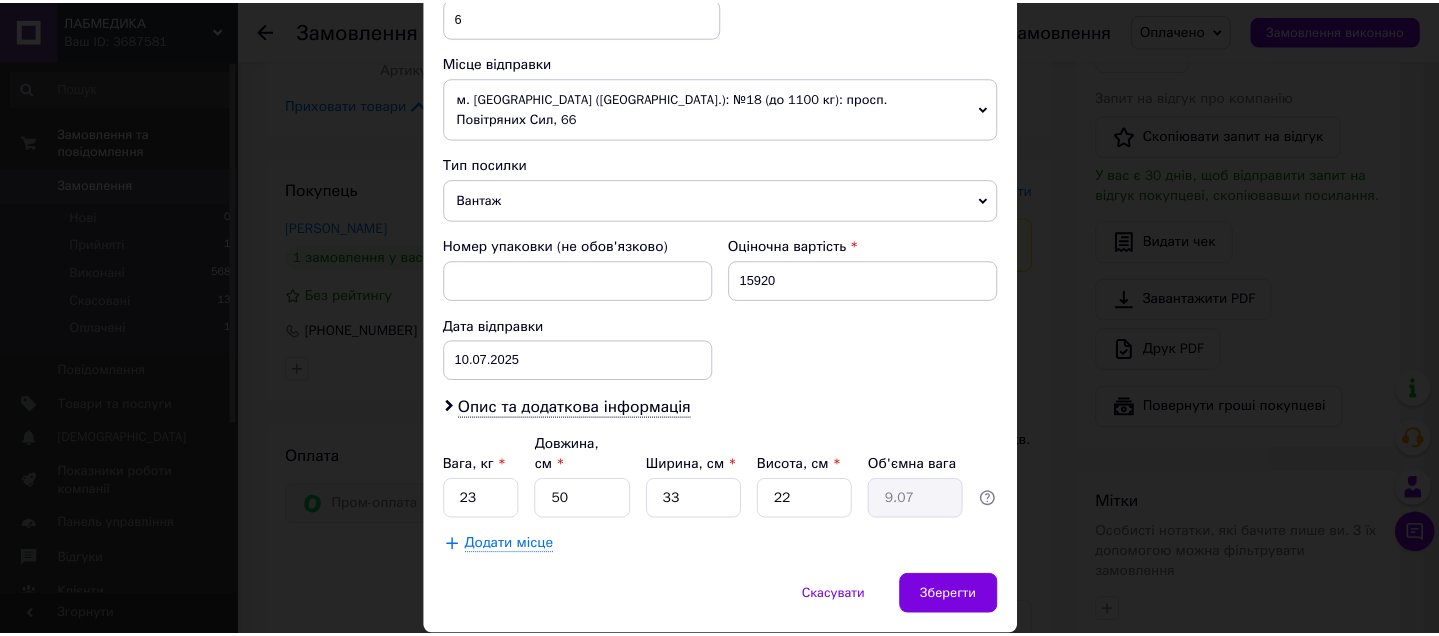 scroll, scrollTop: 767, scrollLeft: 0, axis: vertical 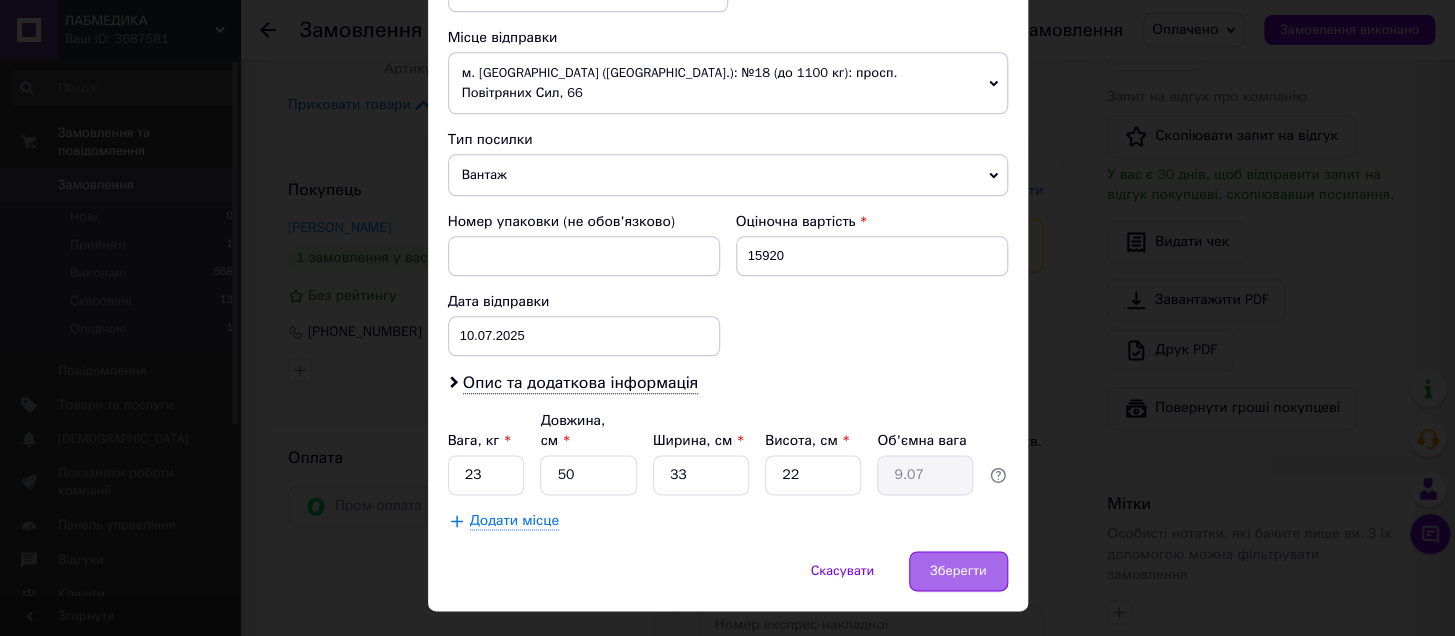type on "Іванівна" 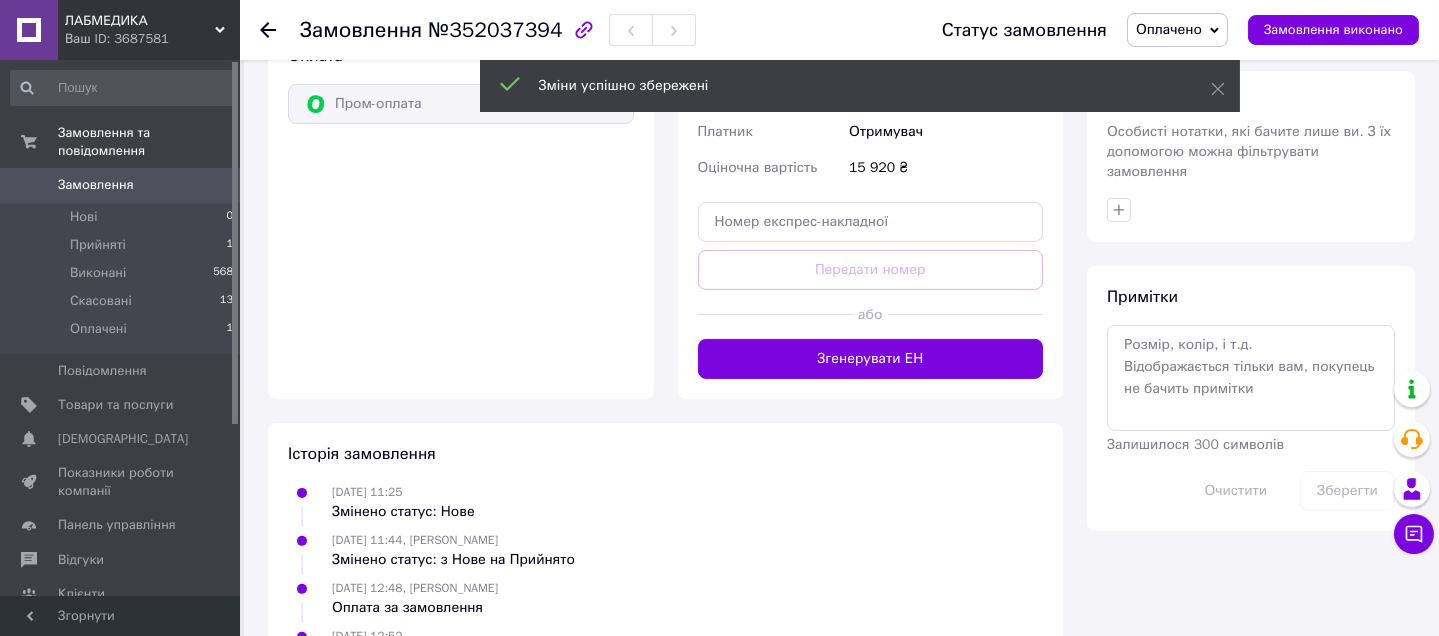 scroll, scrollTop: 1463, scrollLeft: 0, axis: vertical 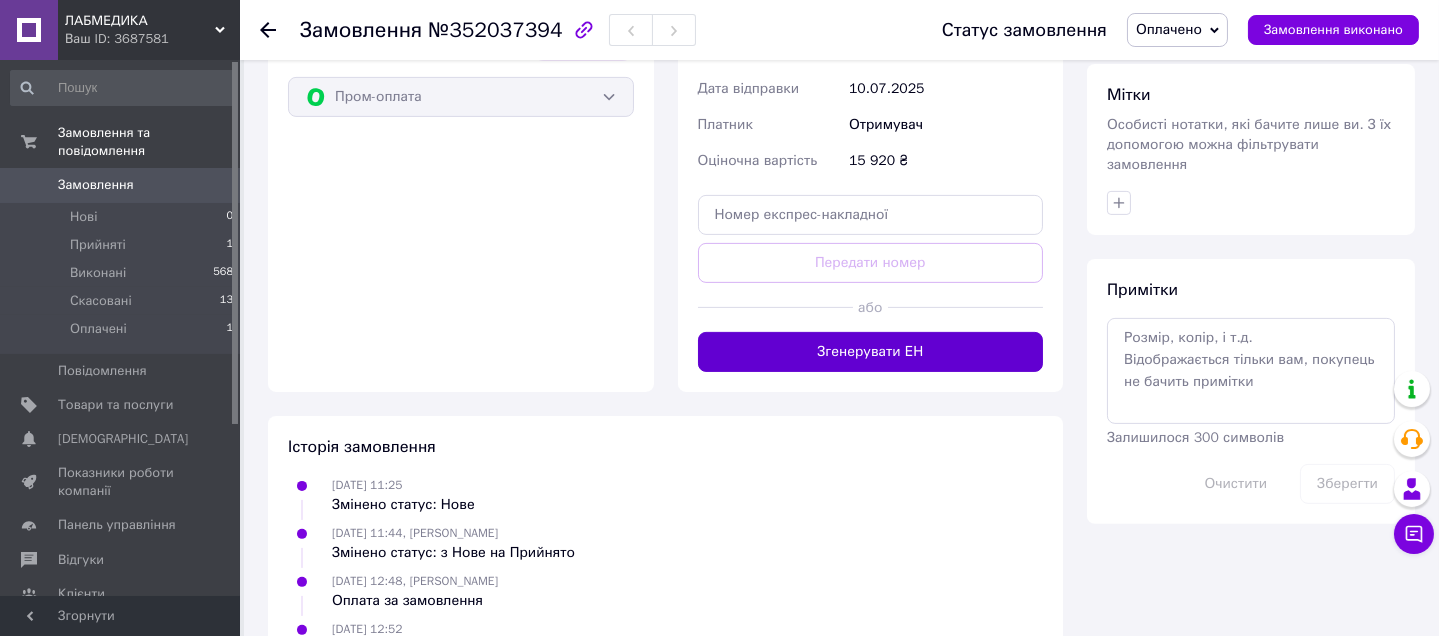 click on "Згенерувати ЕН" at bounding box center (871, 352) 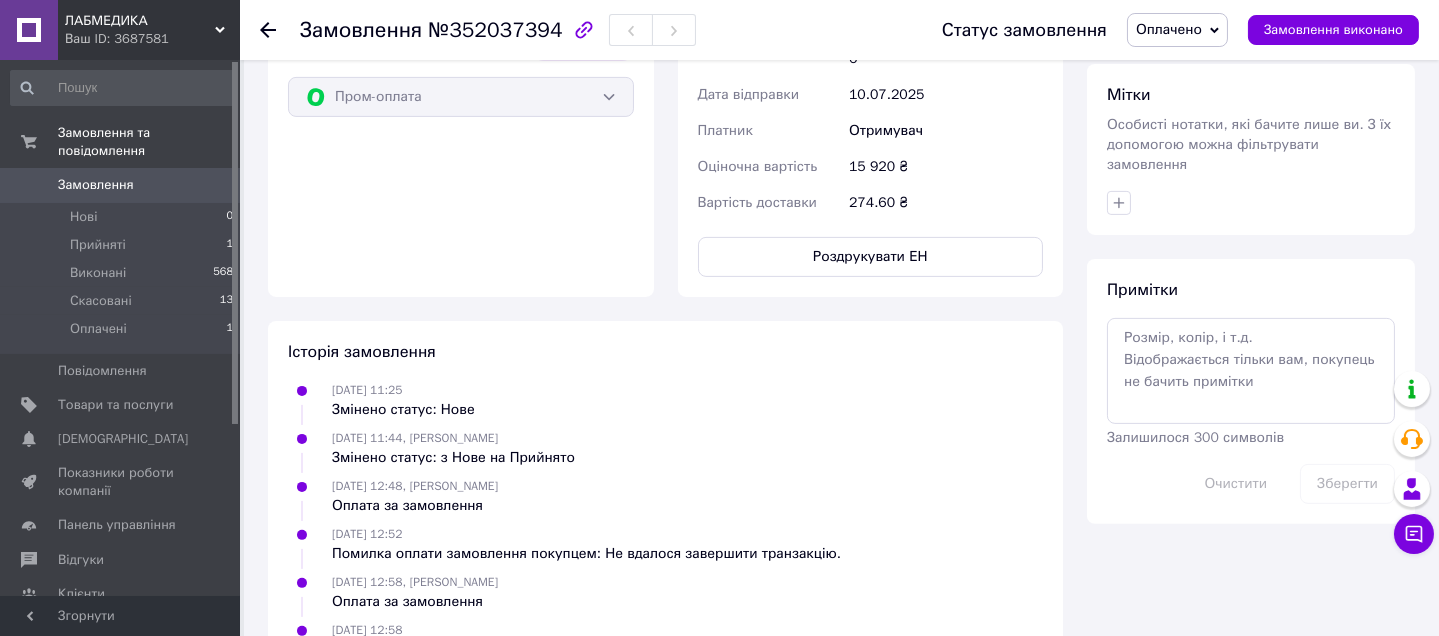 click on "Згорнути" at bounding box center [120, 616] 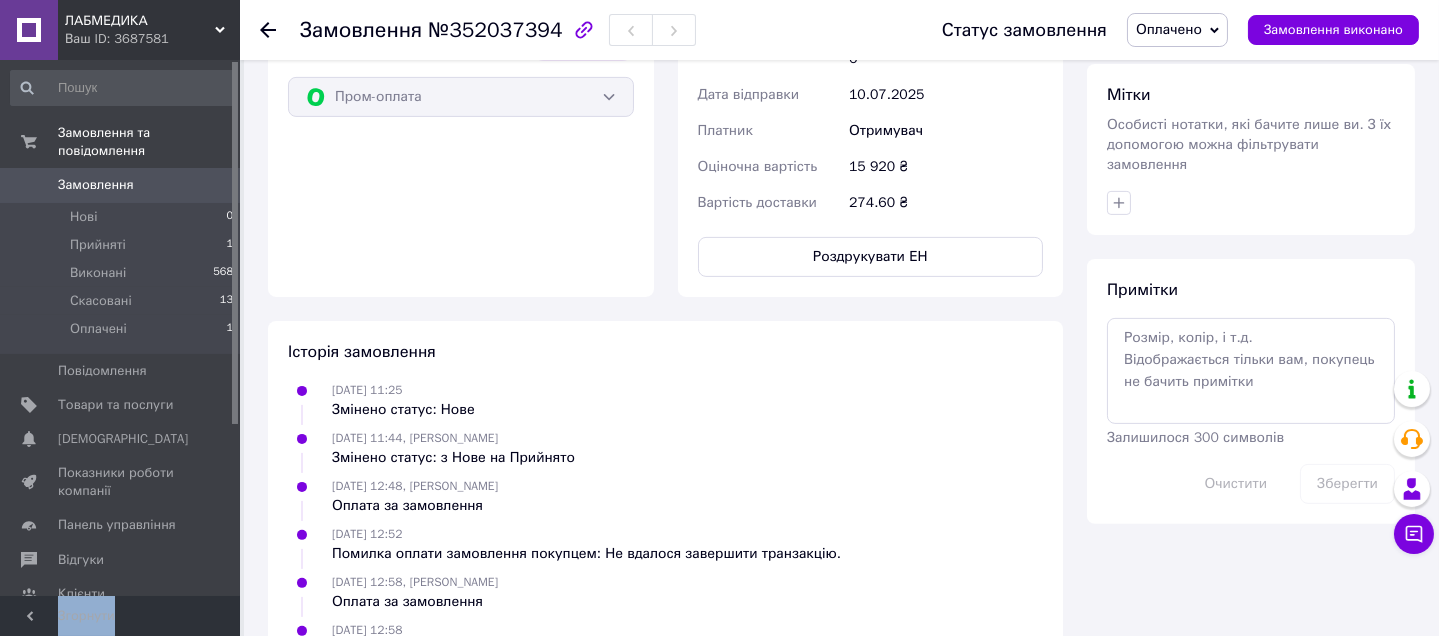 click on "Згорнути" at bounding box center [120, 616] 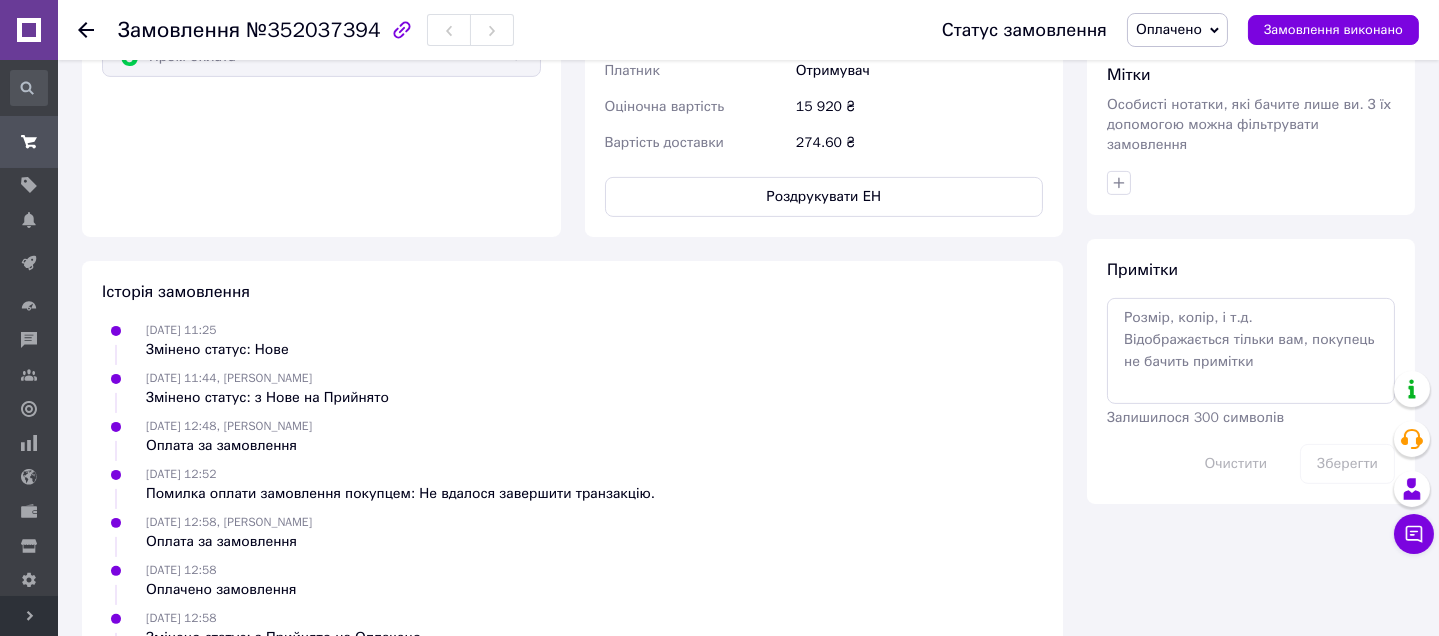click at bounding box center (29, 30) 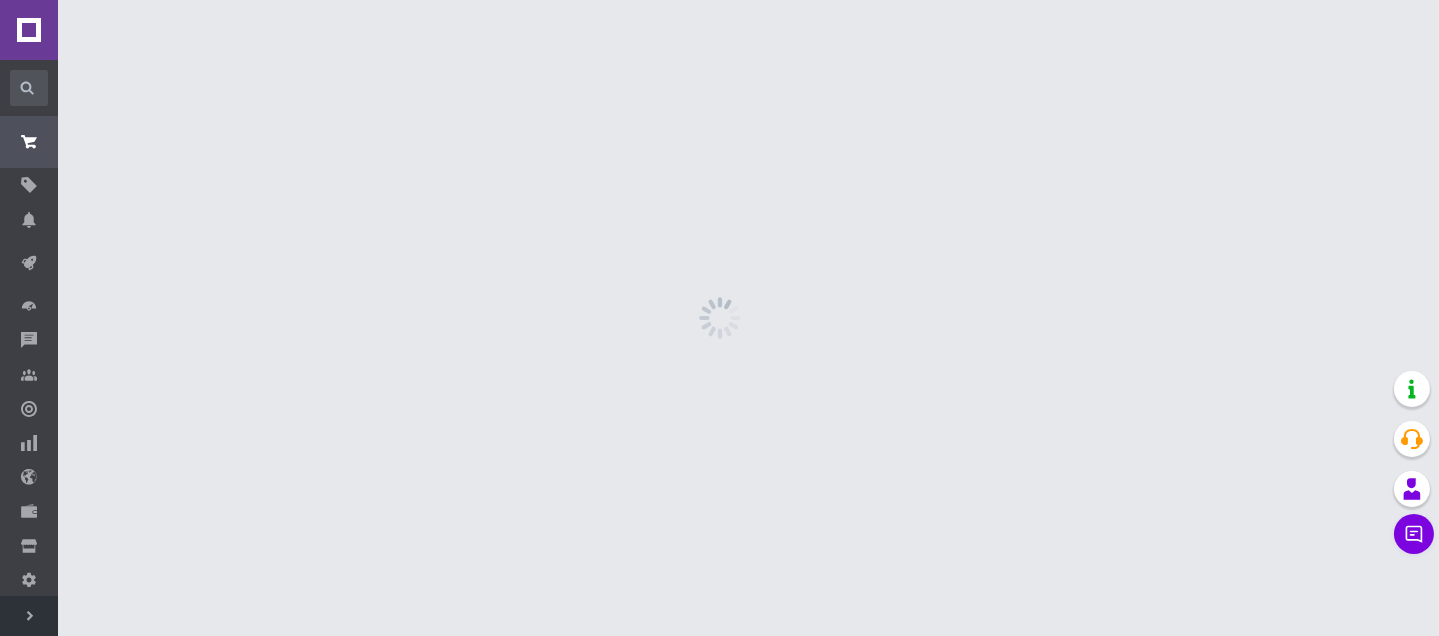 scroll, scrollTop: 0, scrollLeft: 0, axis: both 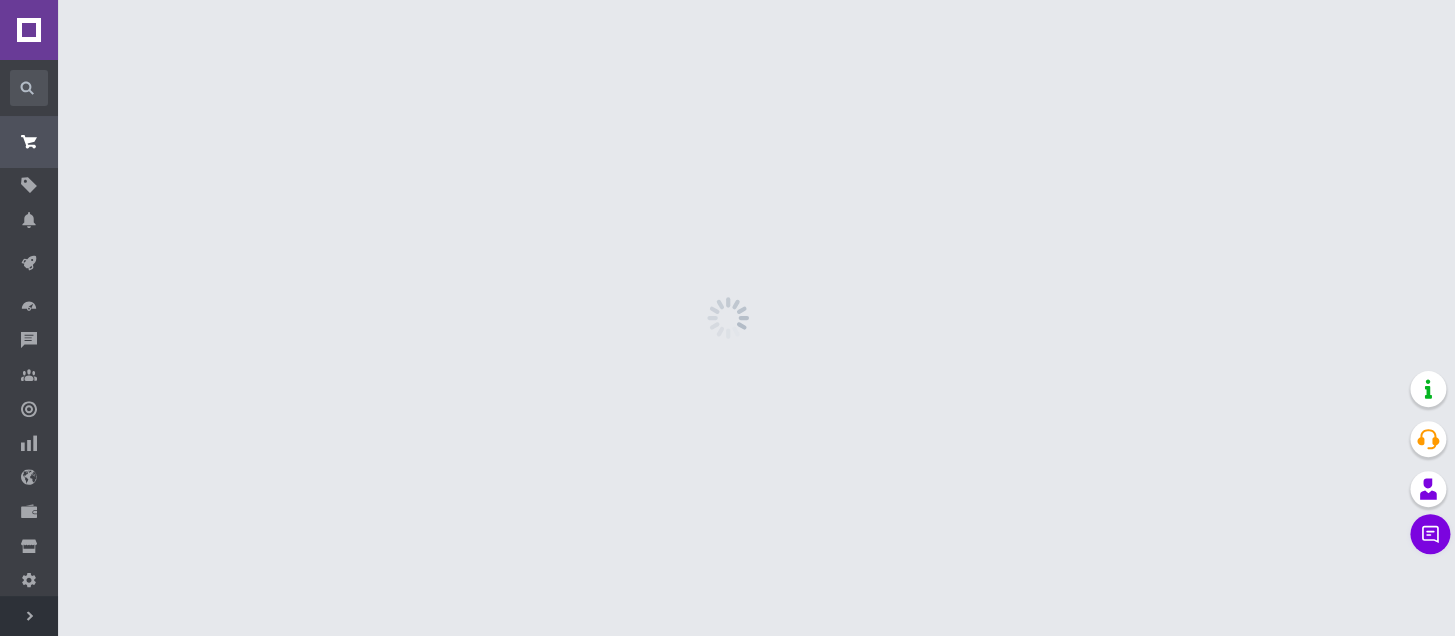 click at bounding box center [29, 30] 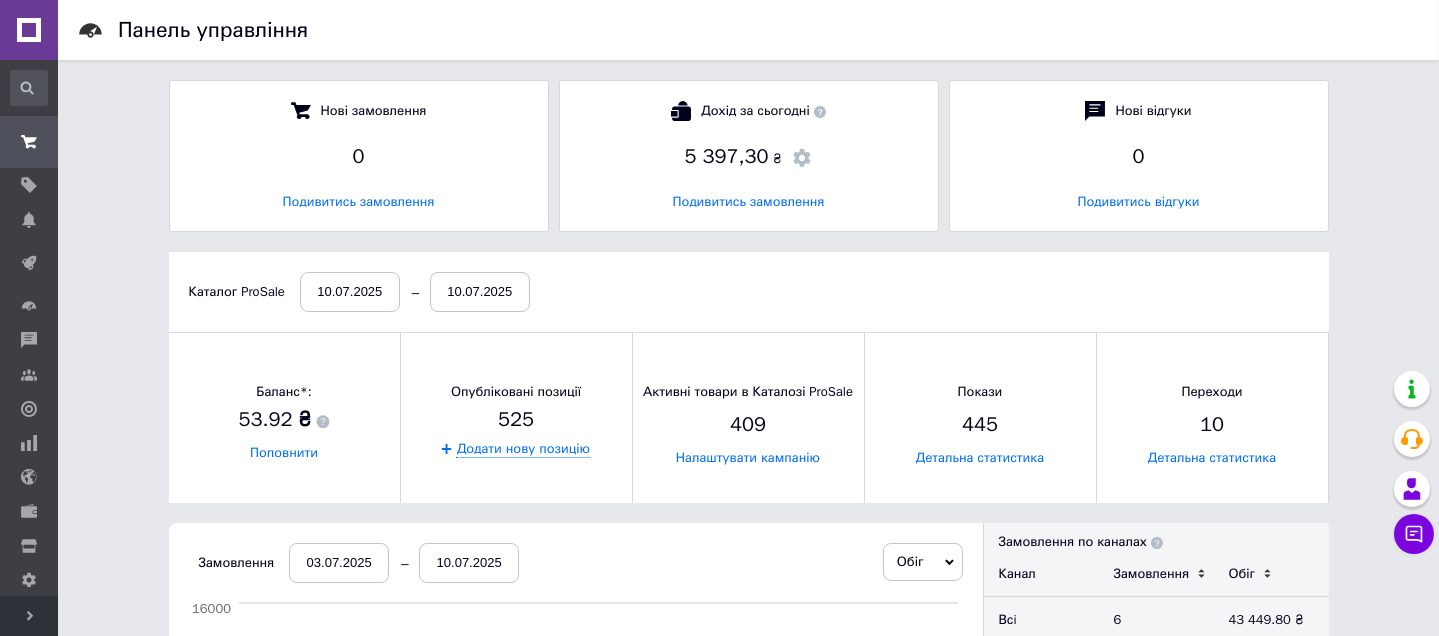 scroll, scrollTop: 10, scrollLeft: 10, axis: both 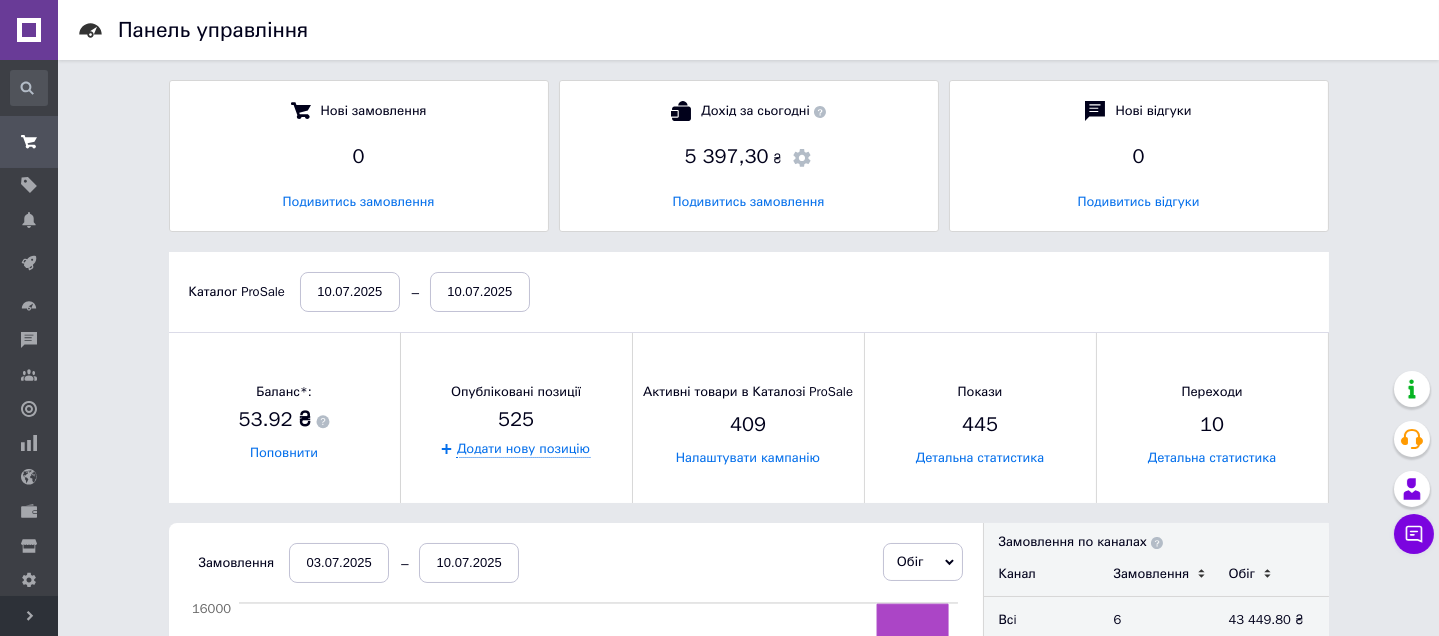 click at bounding box center [29, 30] 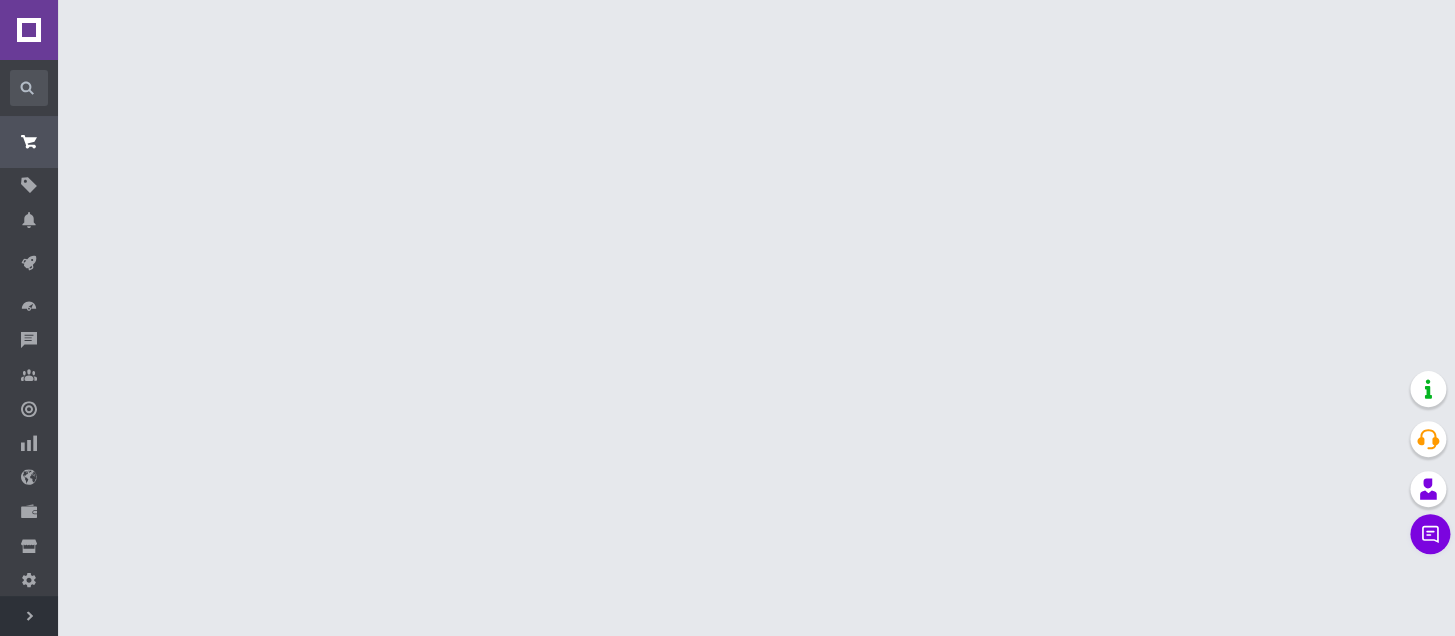 click at bounding box center (29, 30) 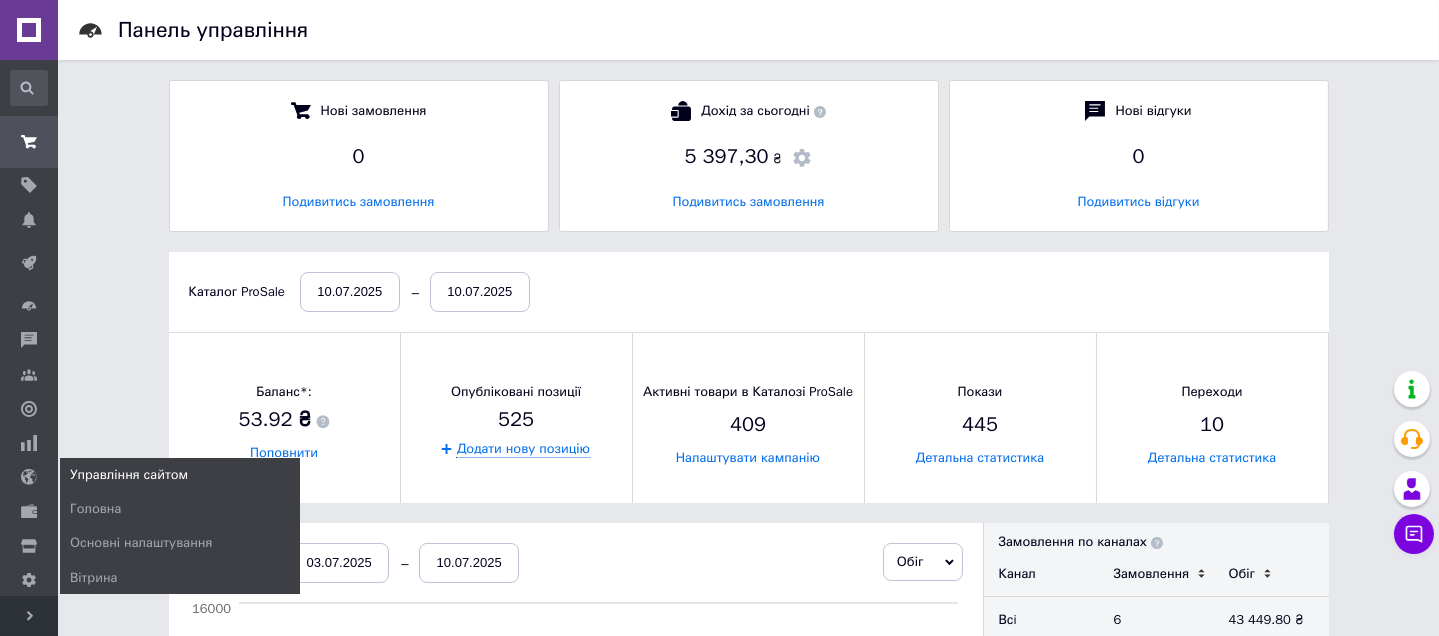 scroll, scrollTop: 10, scrollLeft: 10, axis: both 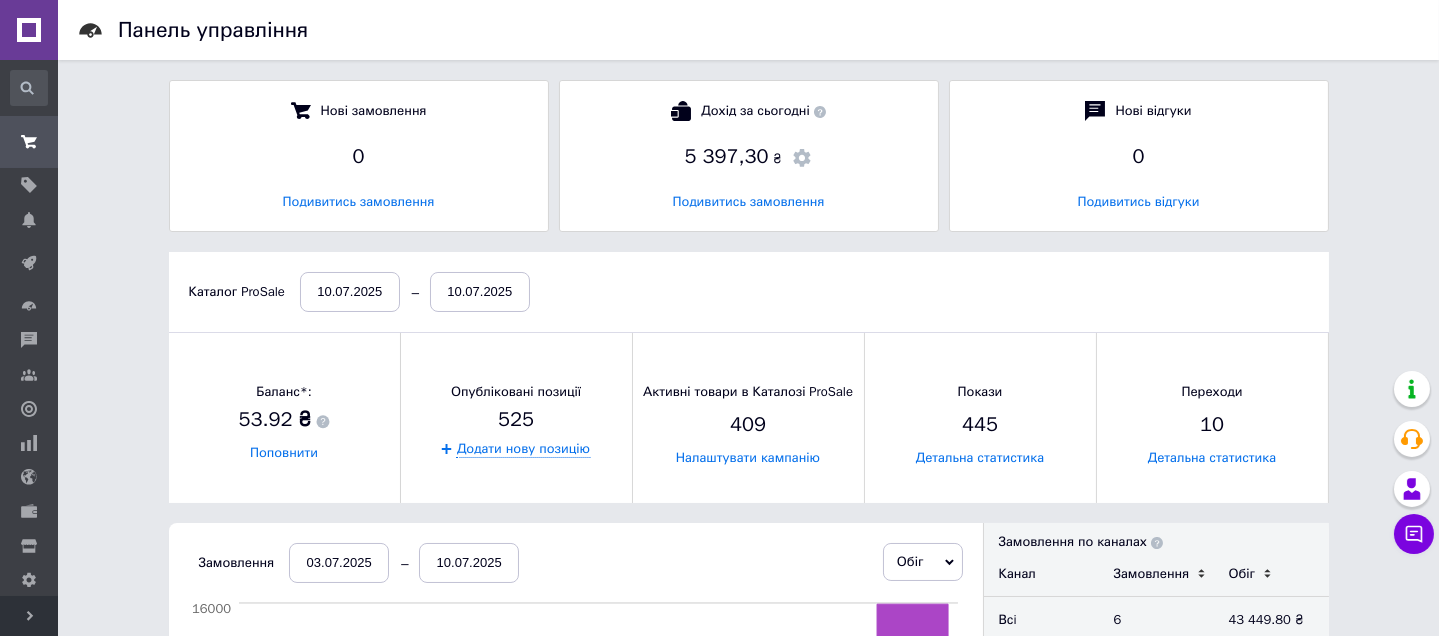 click on "Розгорнути" at bounding box center [29, 616] 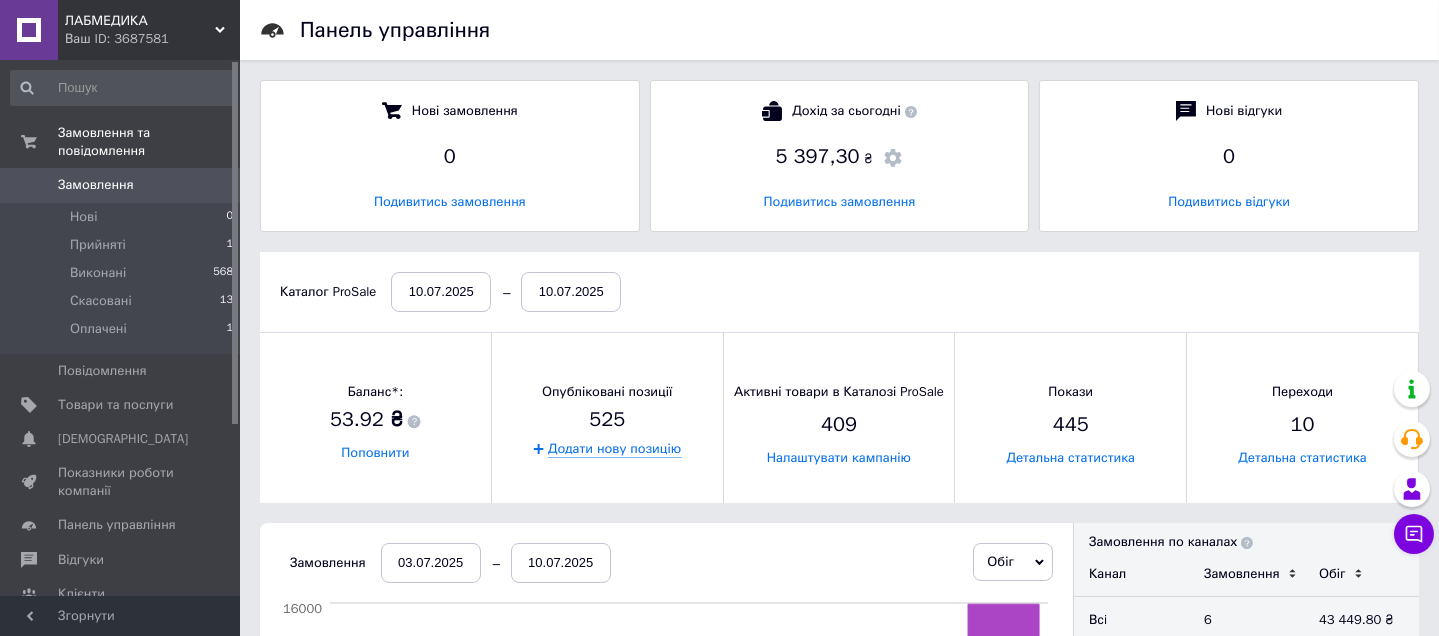 scroll, scrollTop: 300, scrollLeft: 788, axis: both 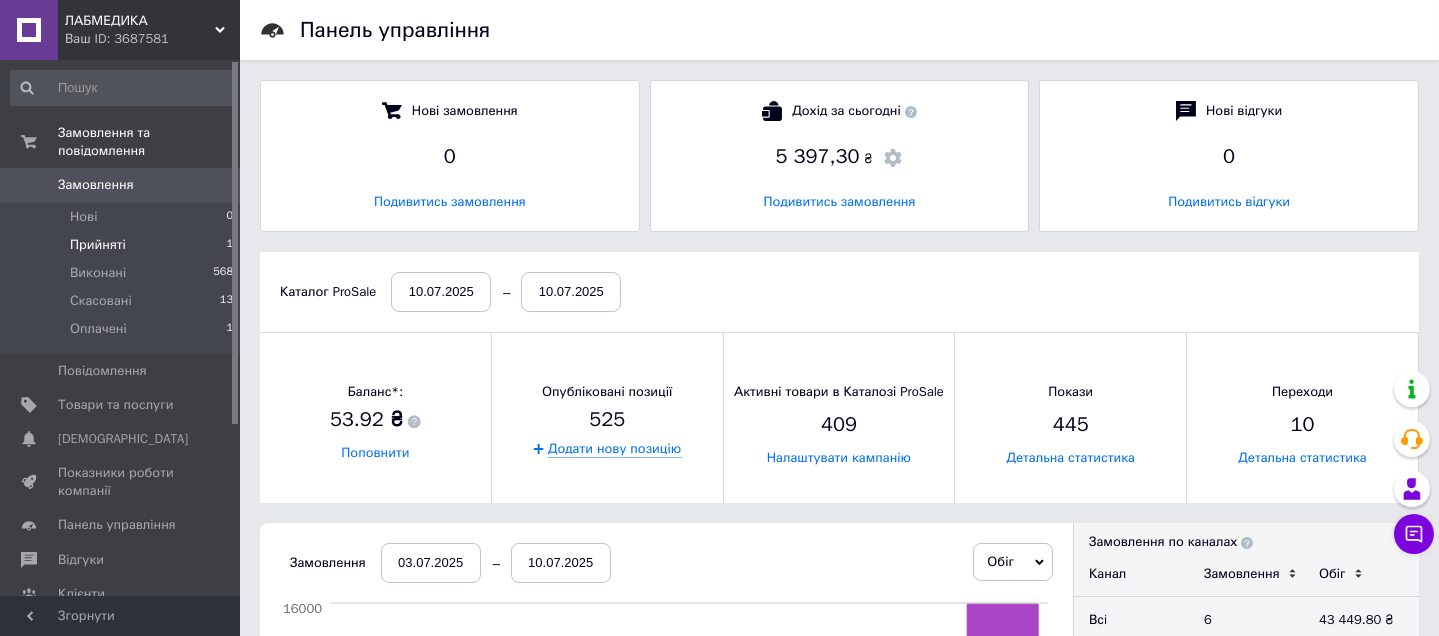 click on "Прийняті" at bounding box center (98, 245) 